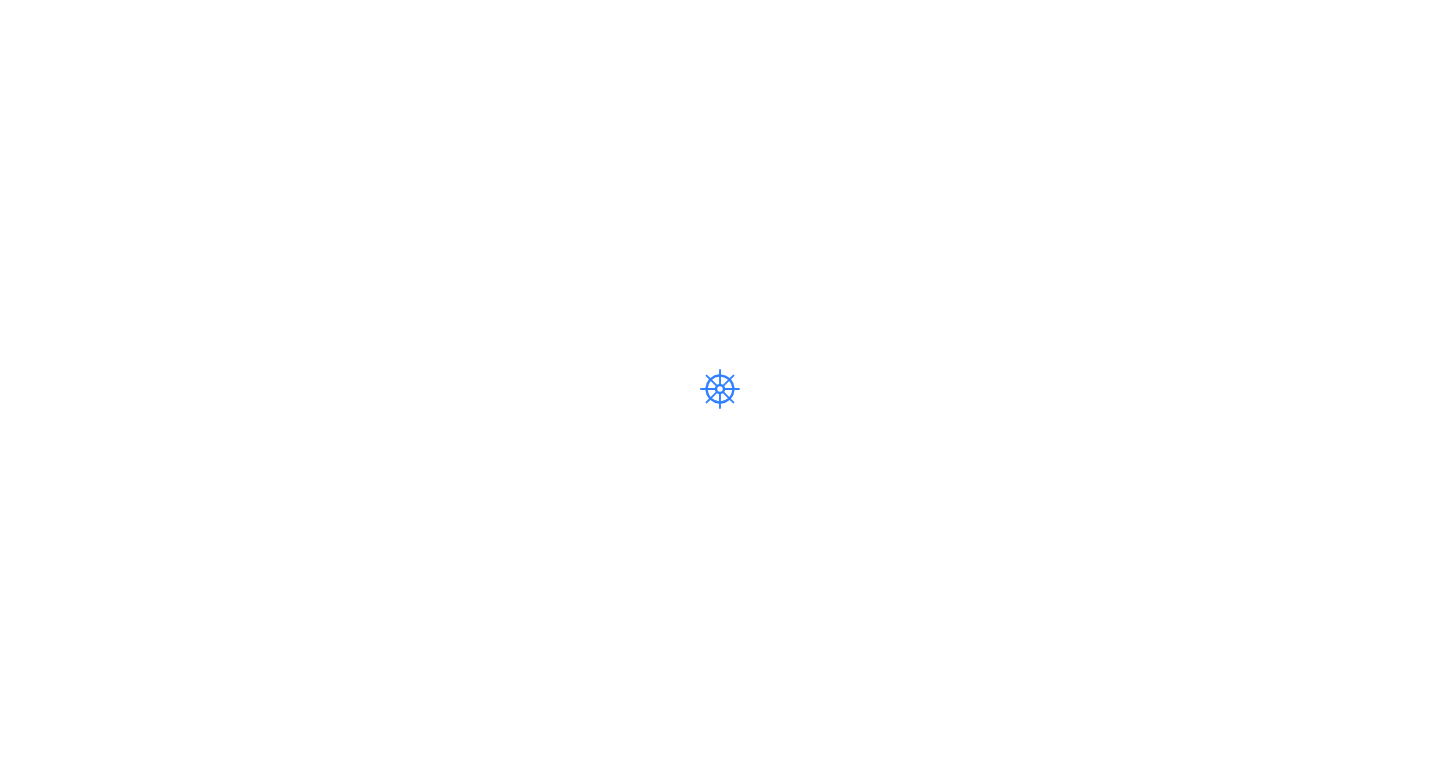 scroll, scrollTop: 0, scrollLeft: 0, axis: both 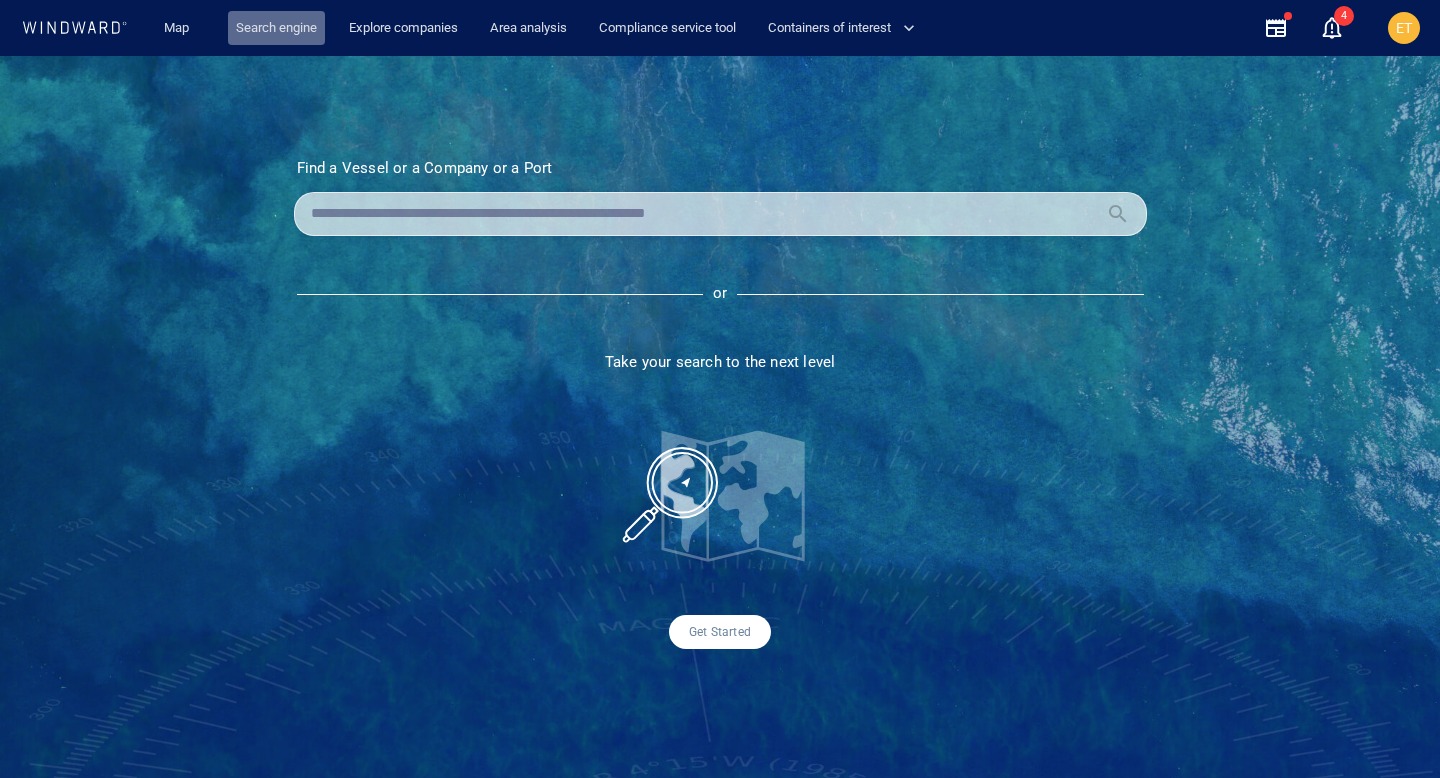 click on "Search engine" at bounding box center [276, 28] 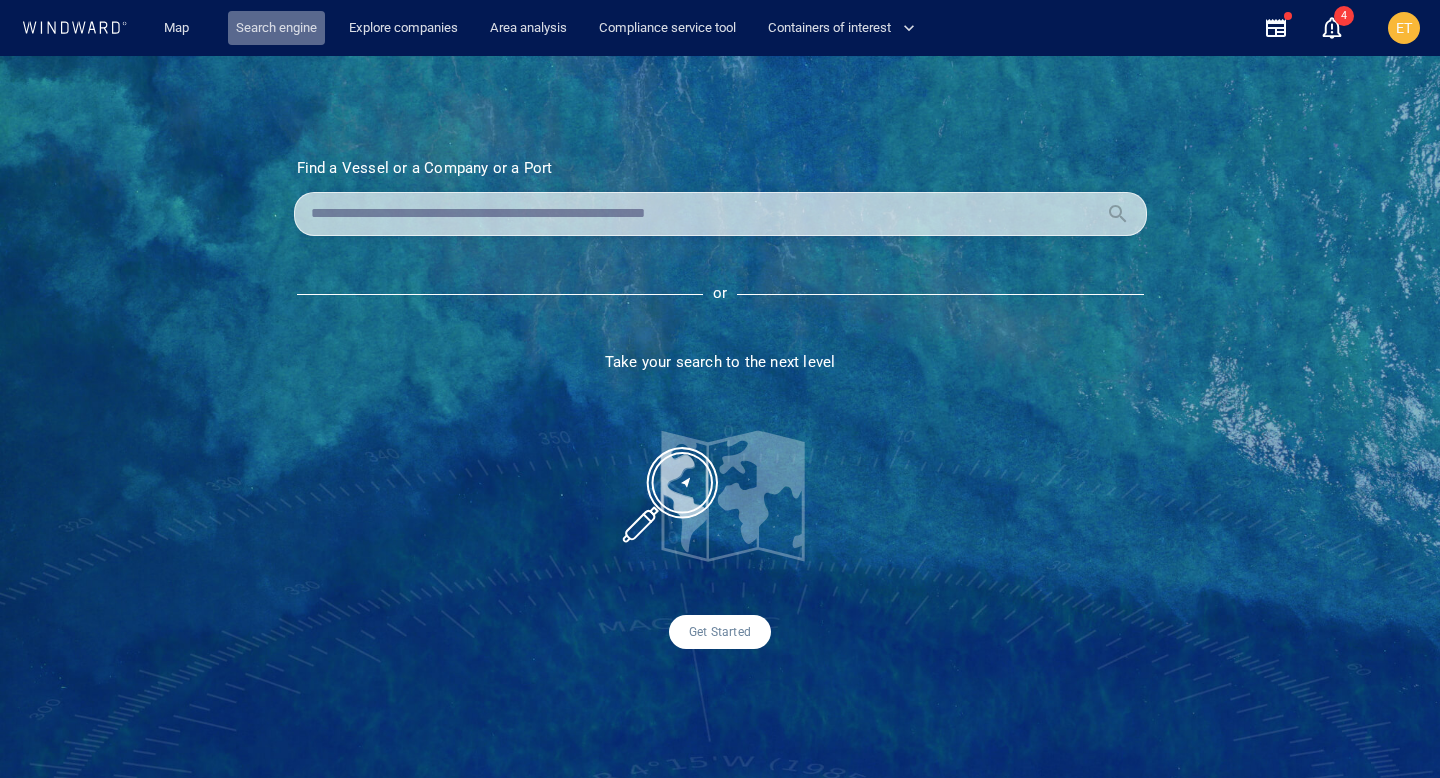 scroll, scrollTop: 0, scrollLeft: 0, axis: both 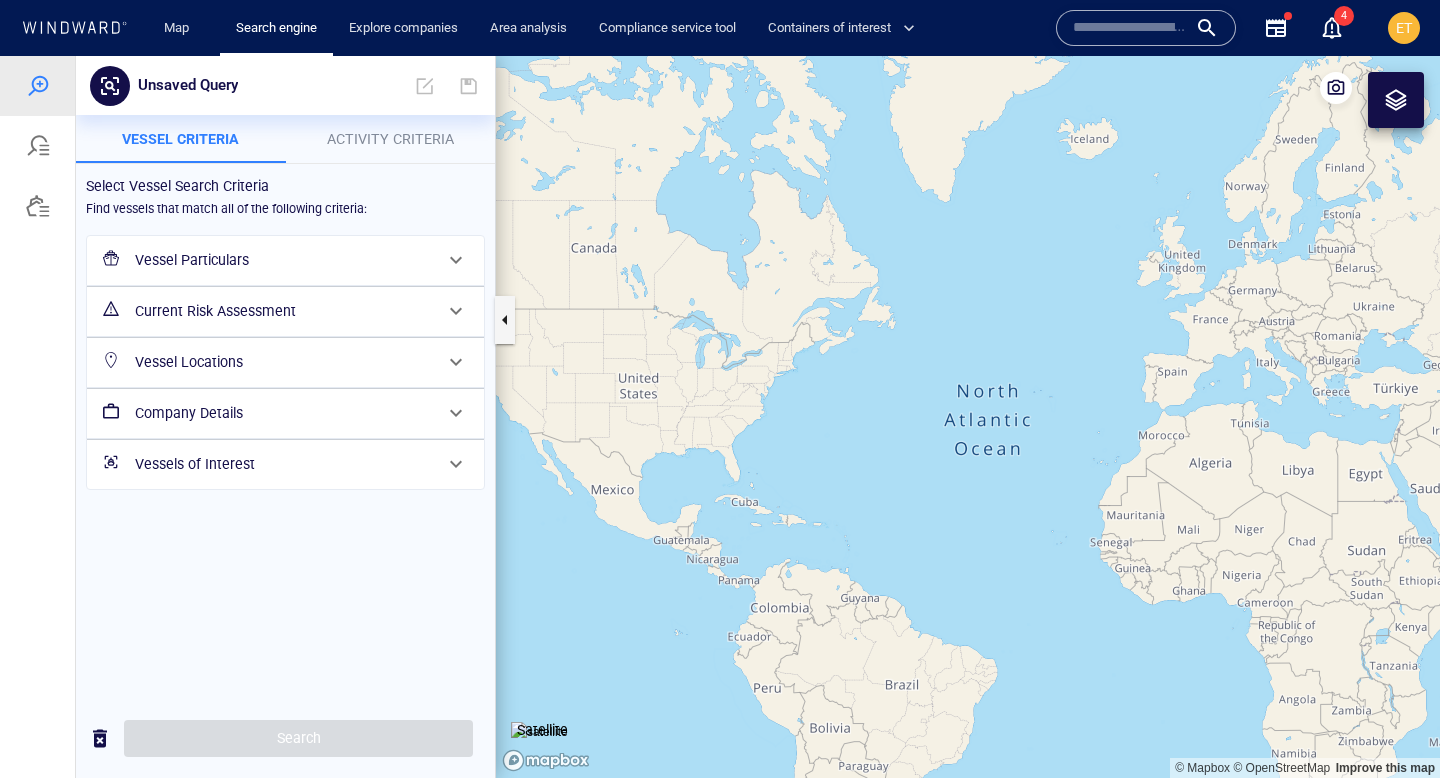 click on "Vessel Particulars" at bounding box center [283, 260] 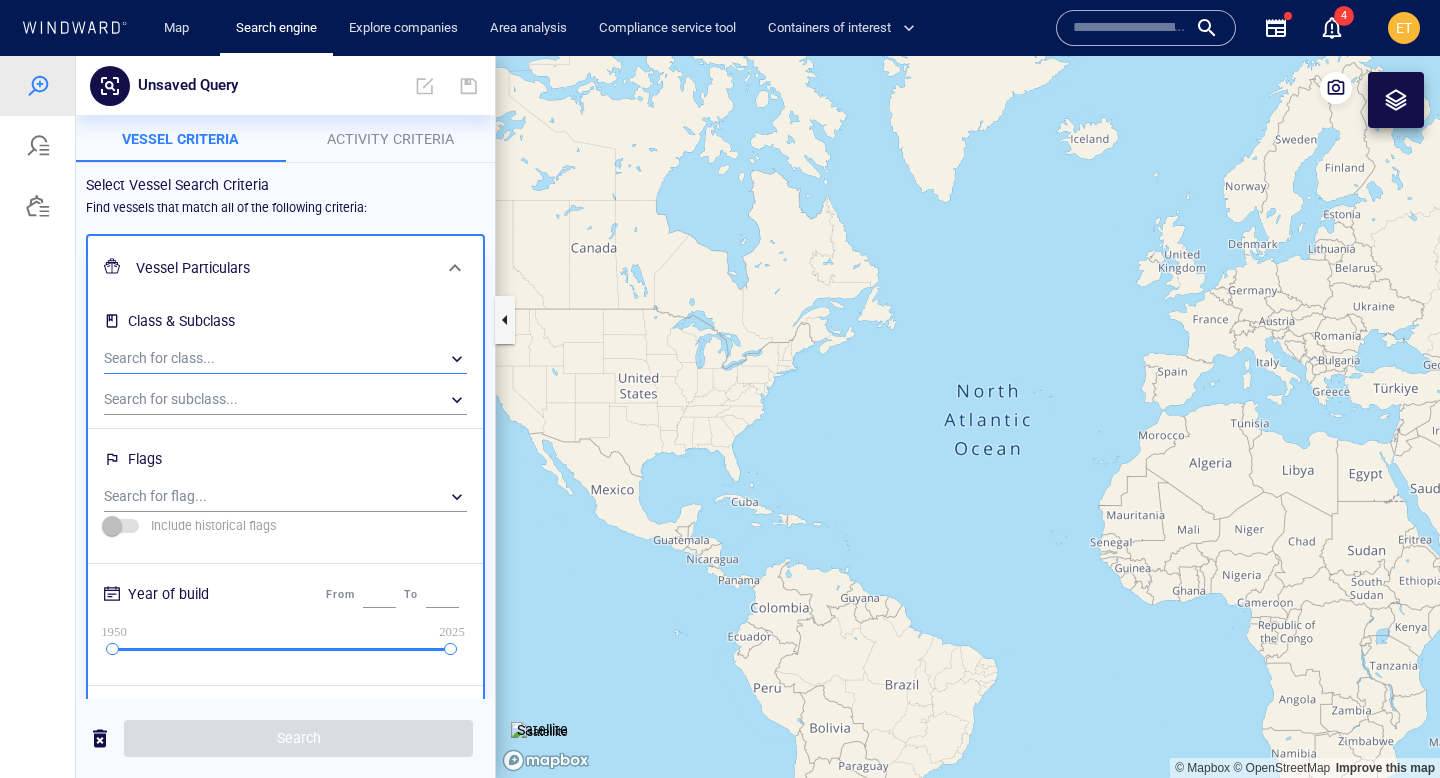 click on "​" at bounding box center [285, 359] 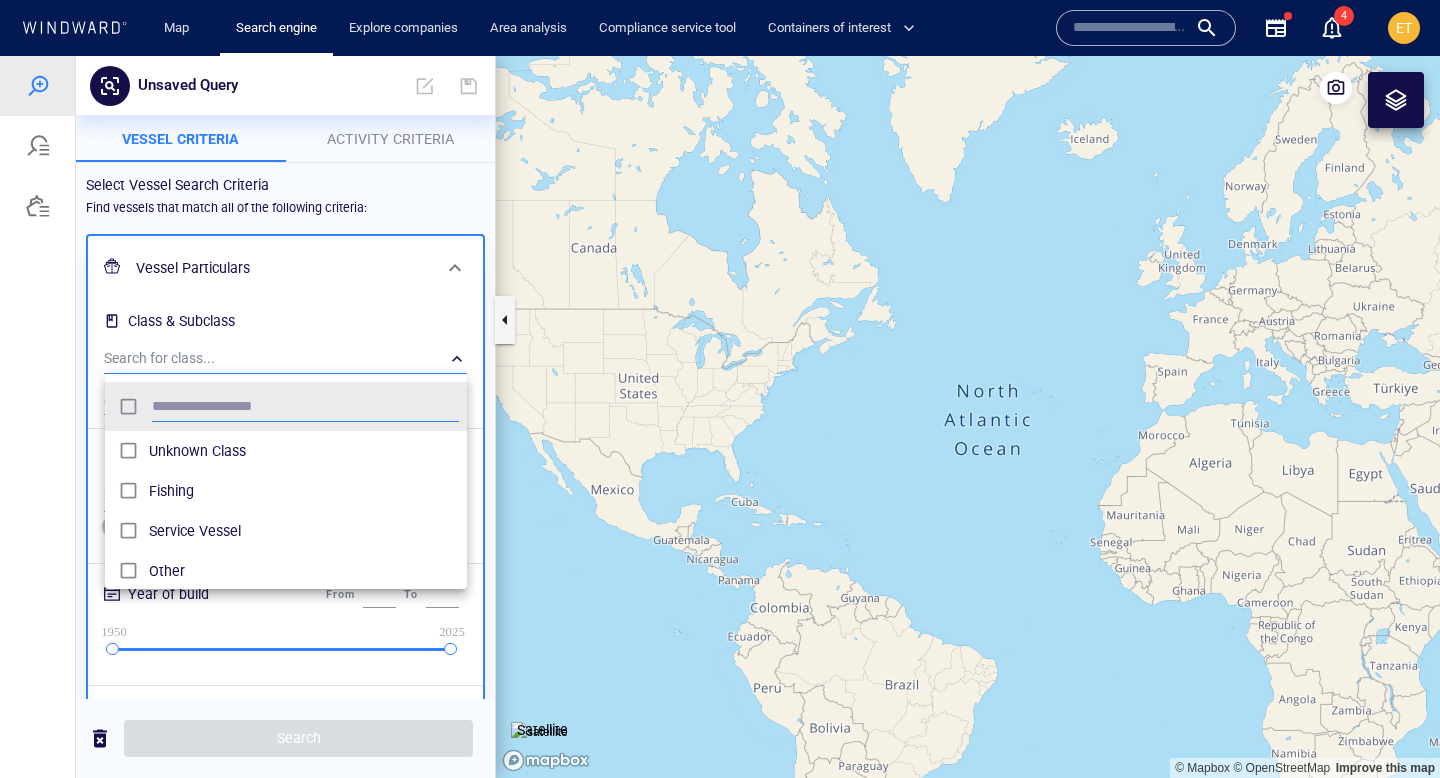 scroll, scrollTop: 0, scrollLeft: 1, axis: horizontal 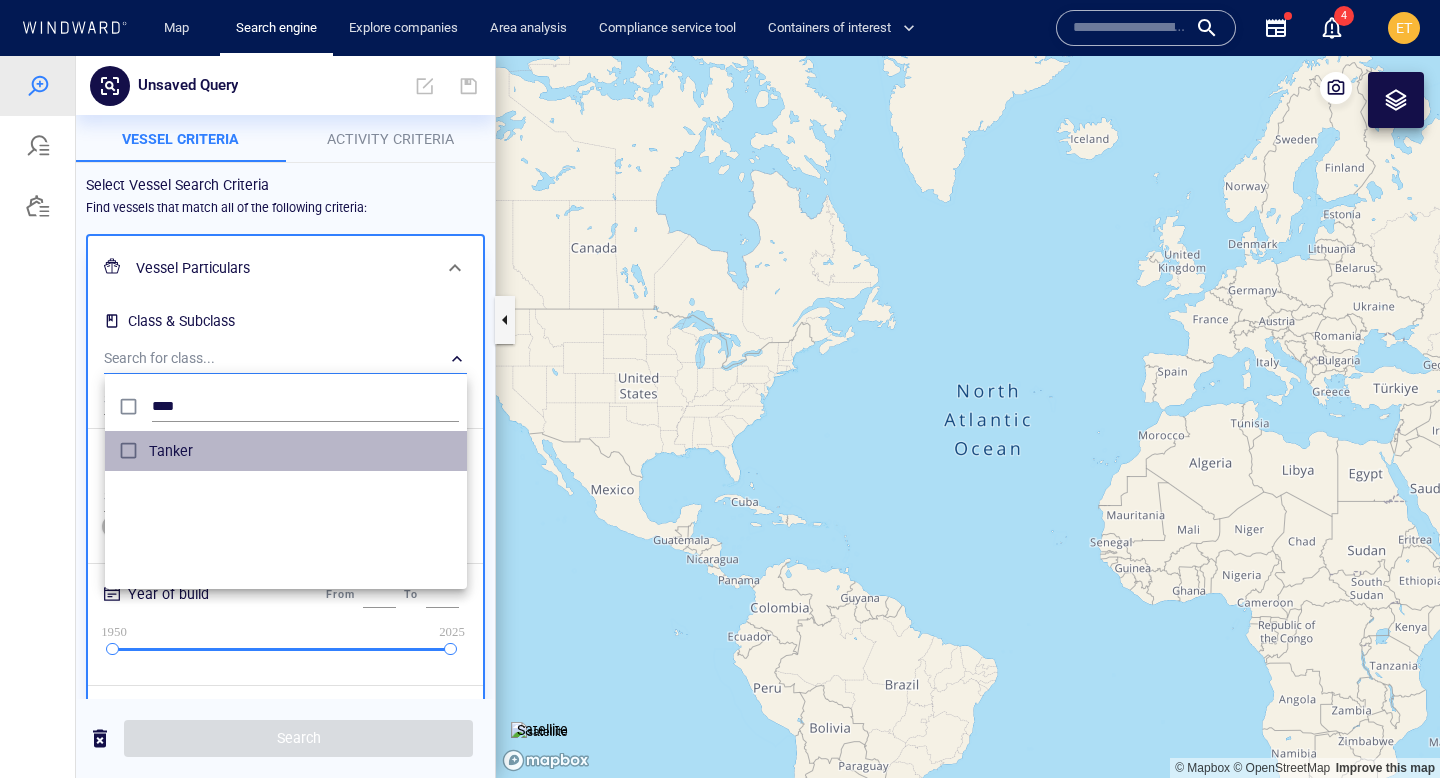 click on "Tanker" at bounding box center [304, 451] 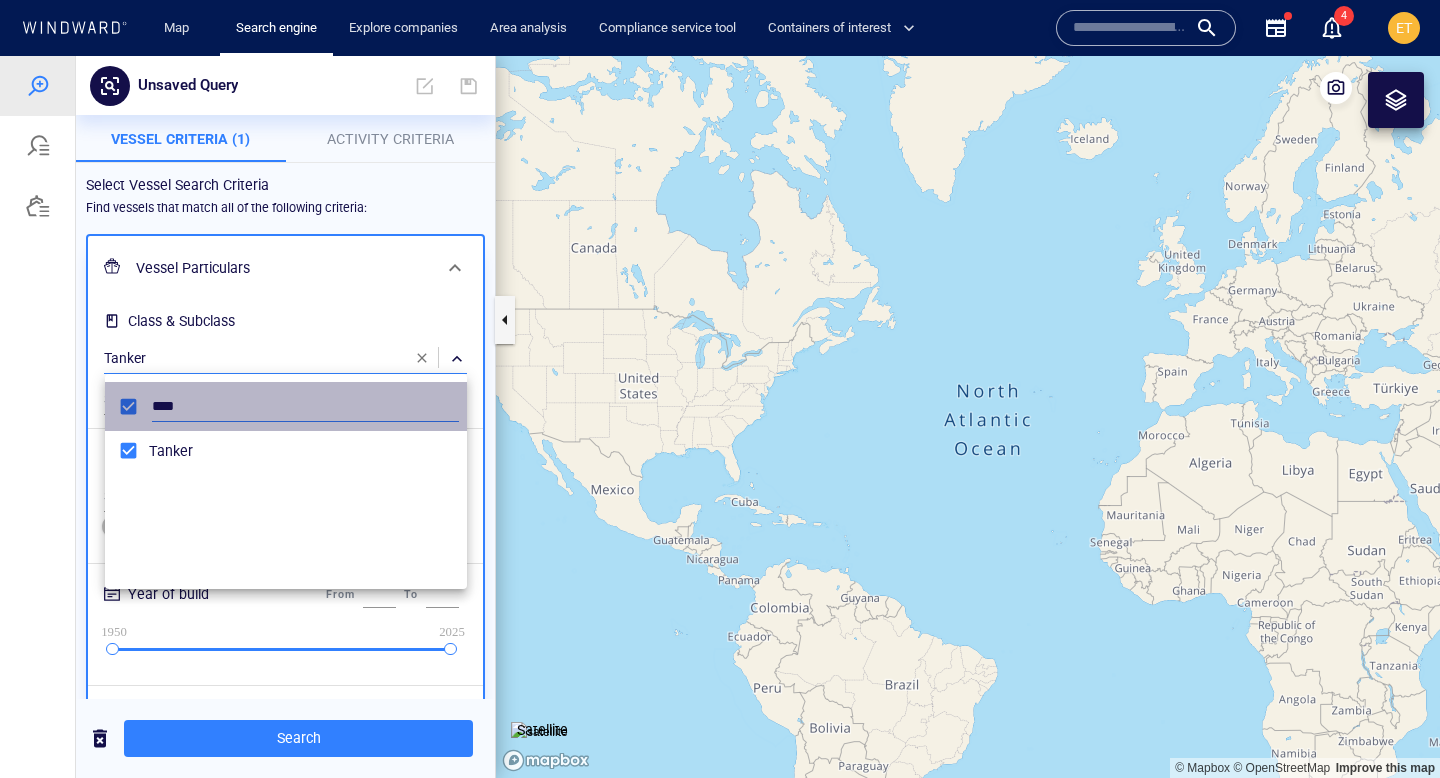 click on "****" at bounding box center [286, 406] 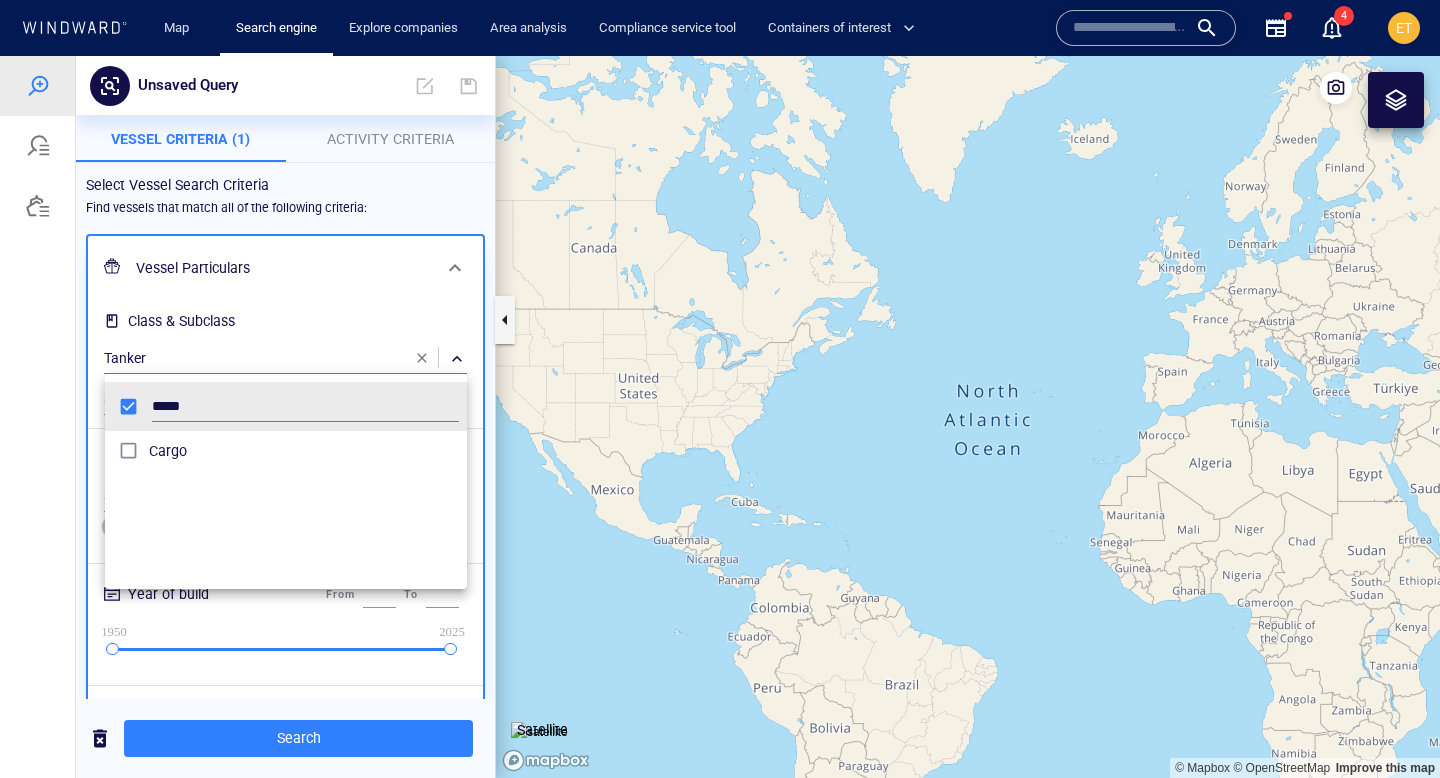 type on "*****" 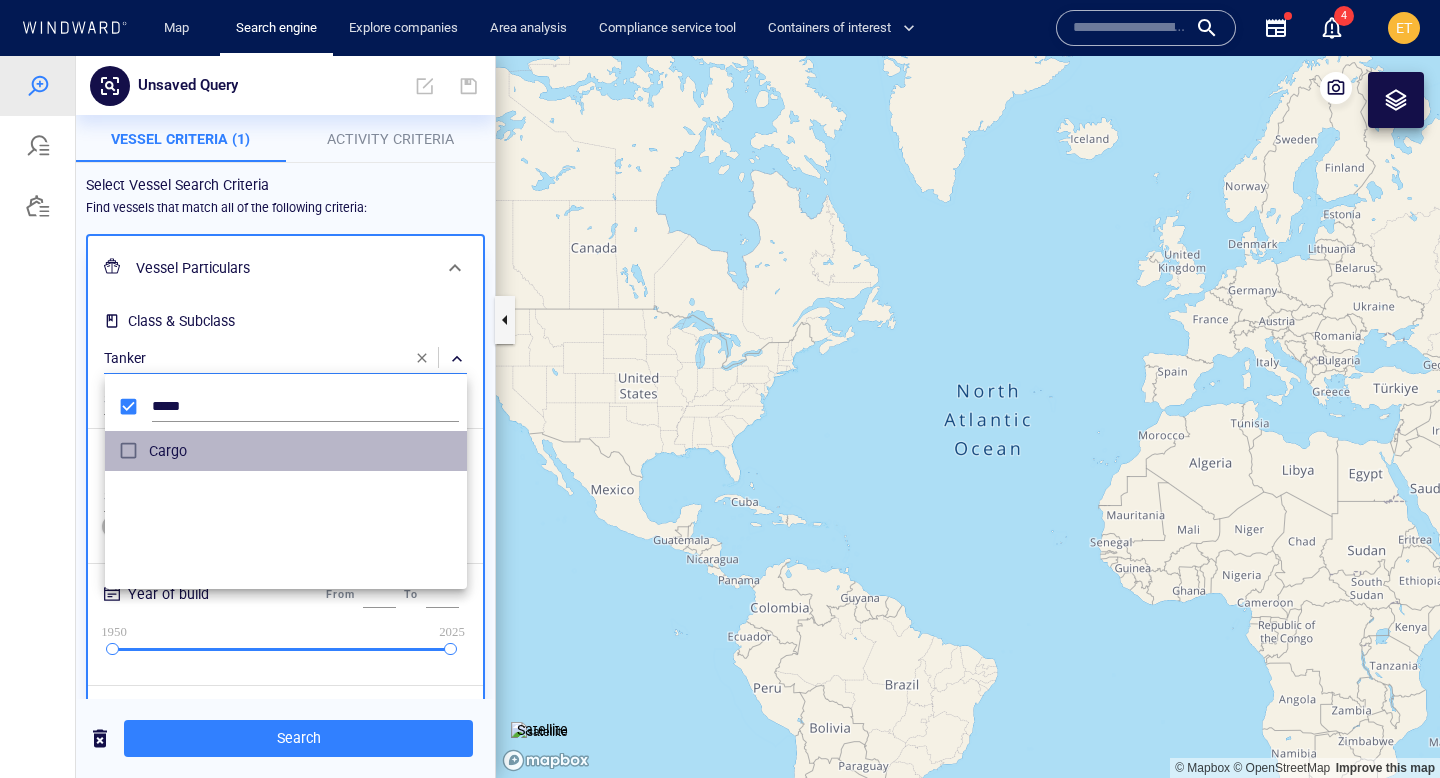 click on "Cargo" at bounding box center [304, 451] 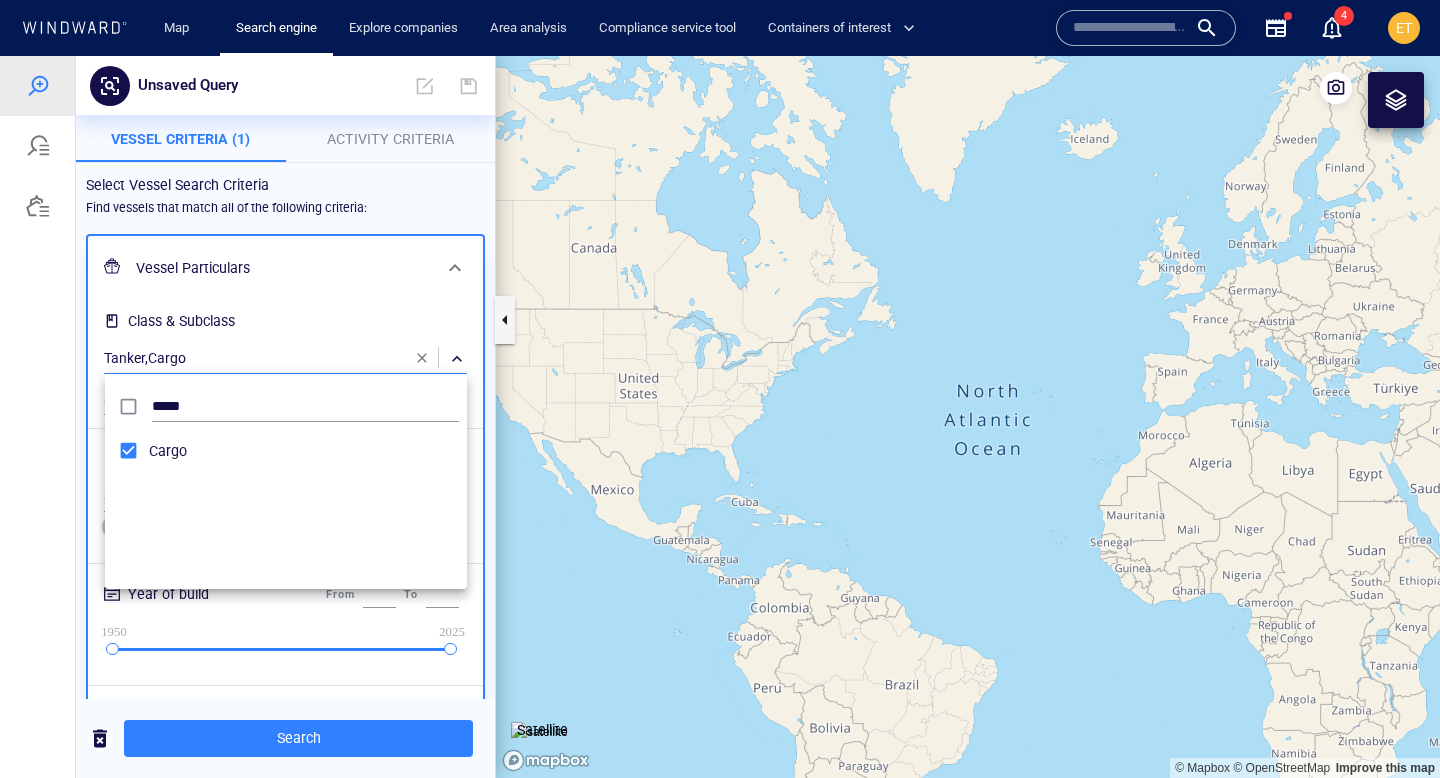 click at bounding box center [720, 417] 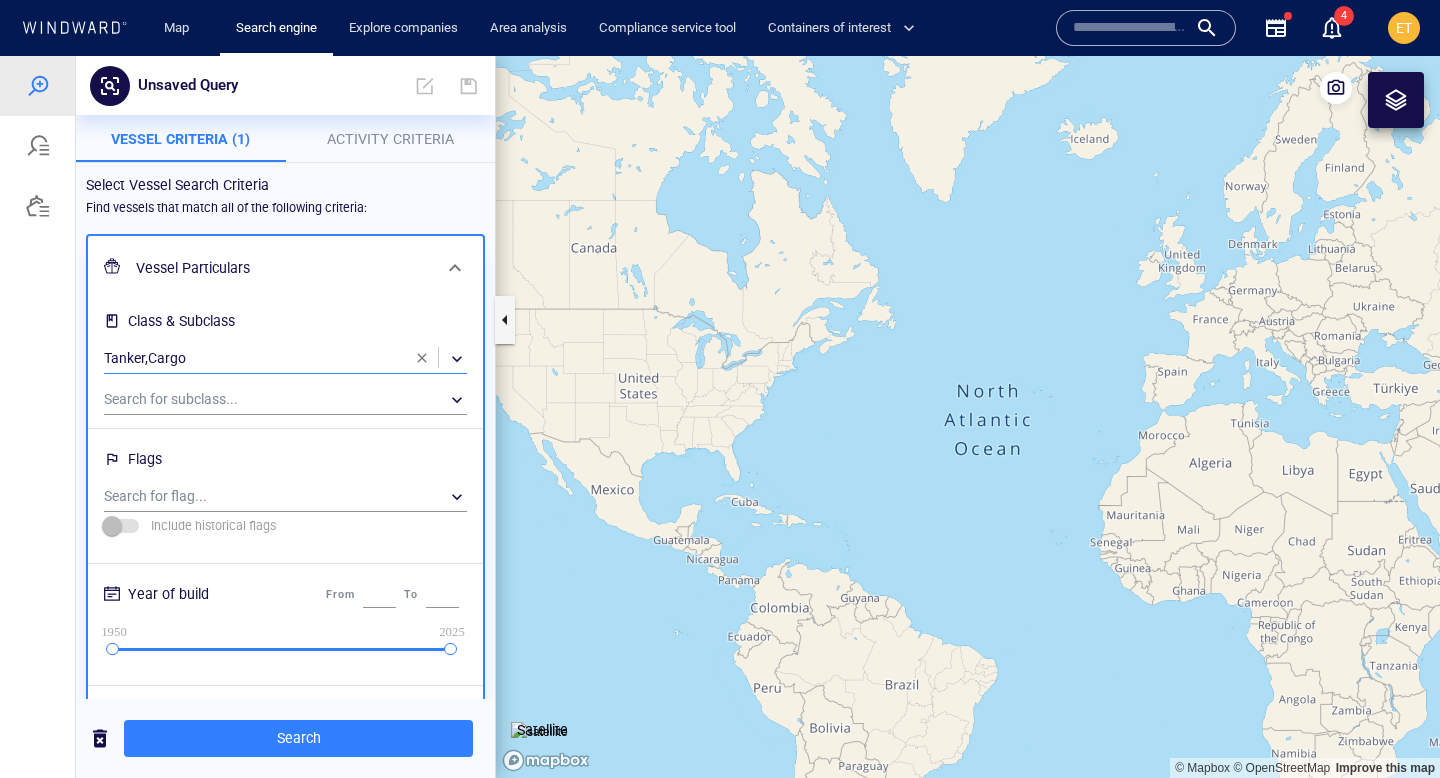 click on "Activity Criteria" at bounding box center [391, 139] 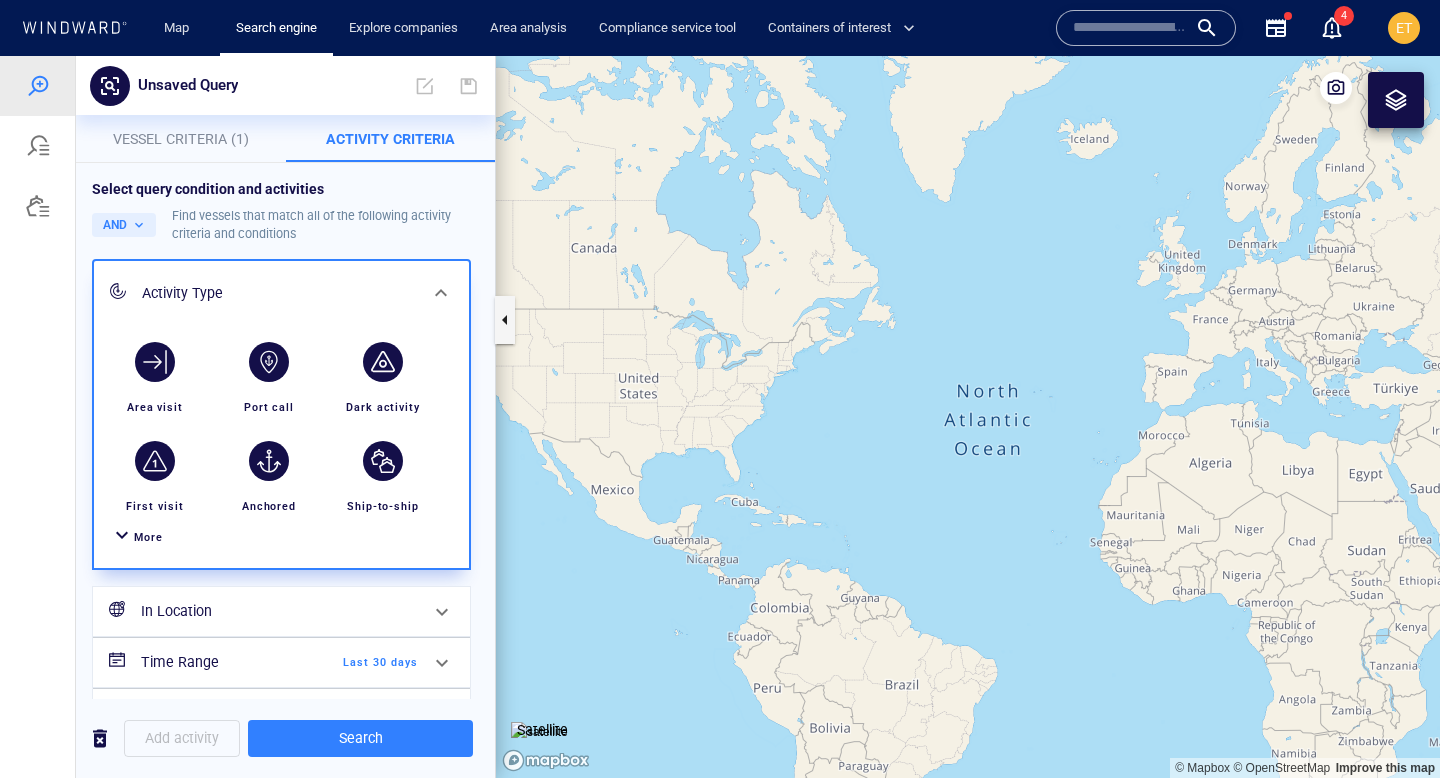 click on "More" at bounding box center [148, 537] 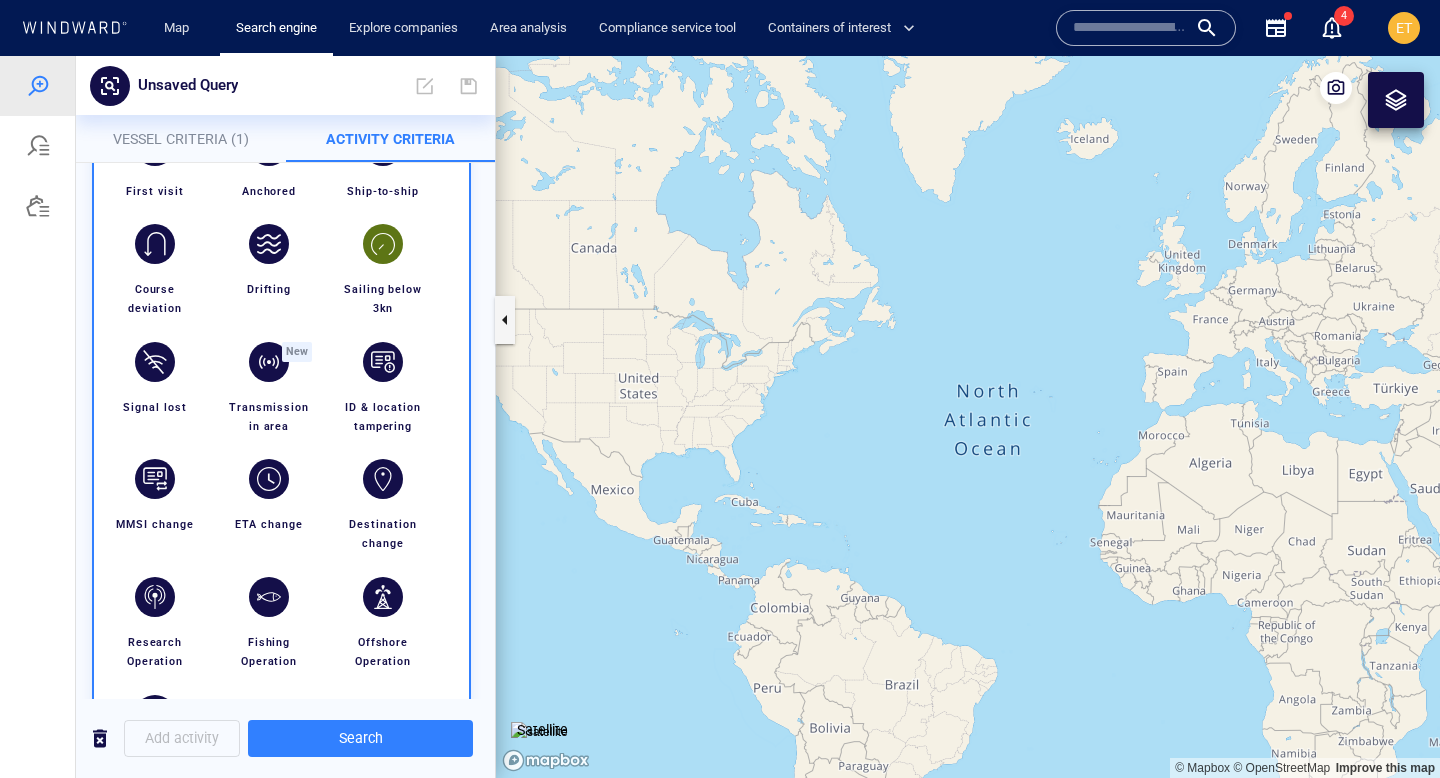 scroll, scrollTop: 345, scrollLeft: 0, axis: vertical 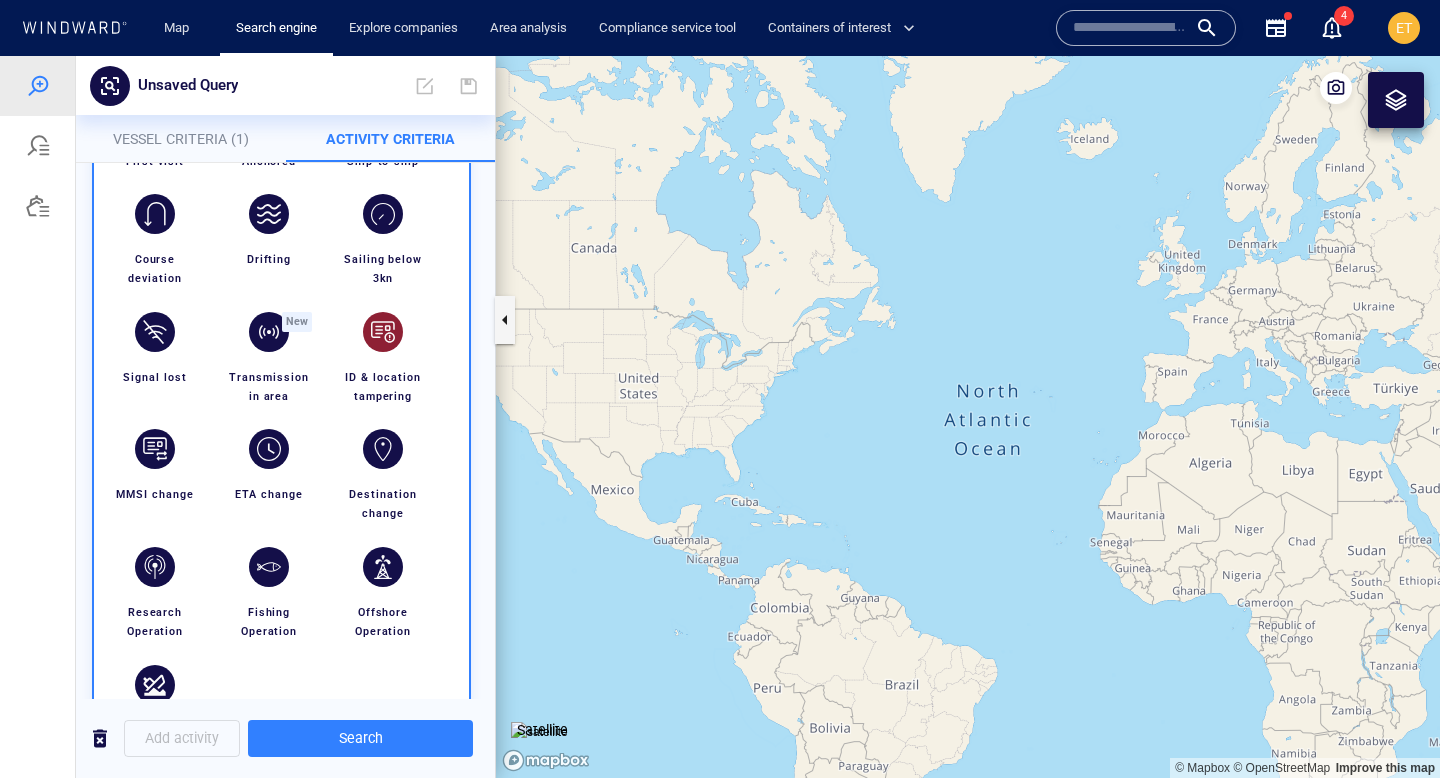 click at bounding box center (383, 332) 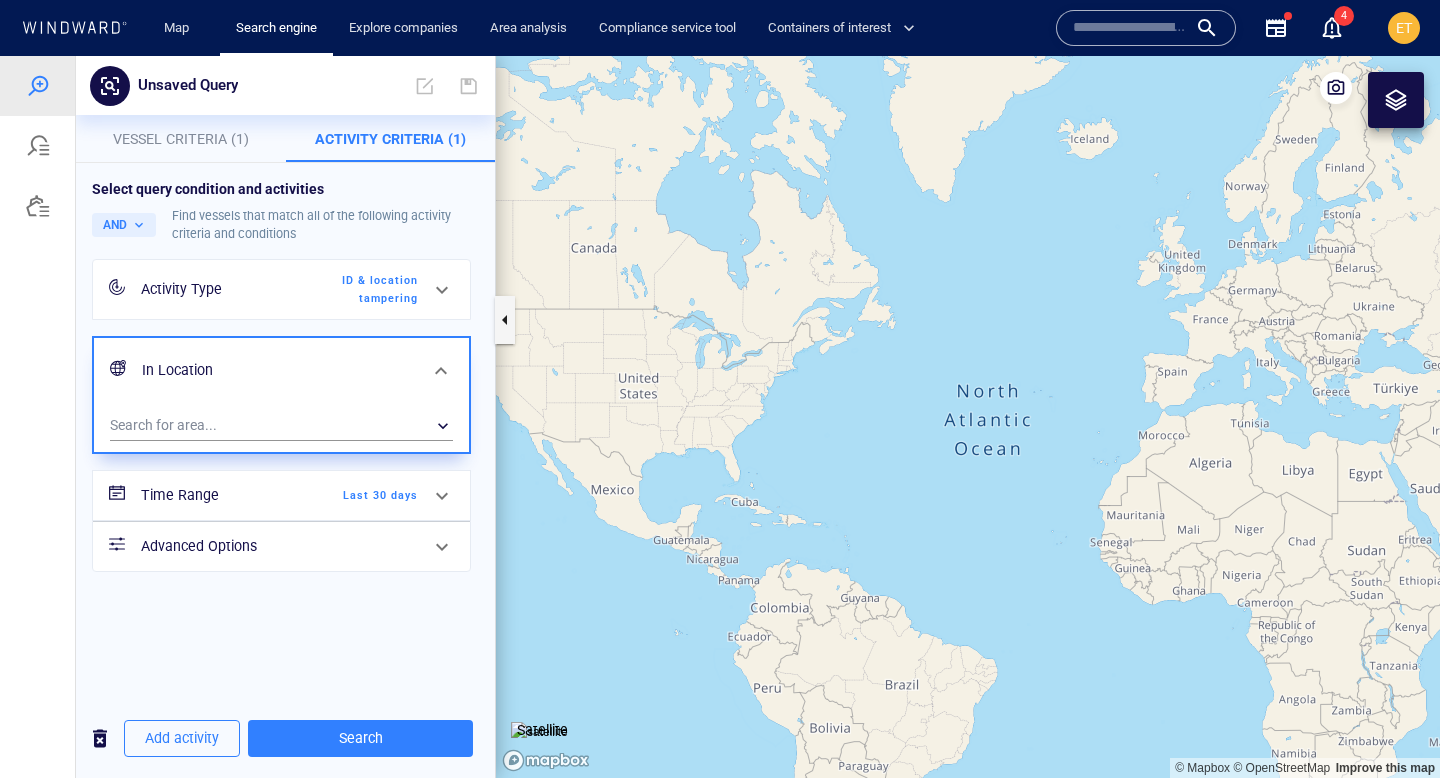 scroll, scrollTop: 0, scrollLeft: 0, axis: both 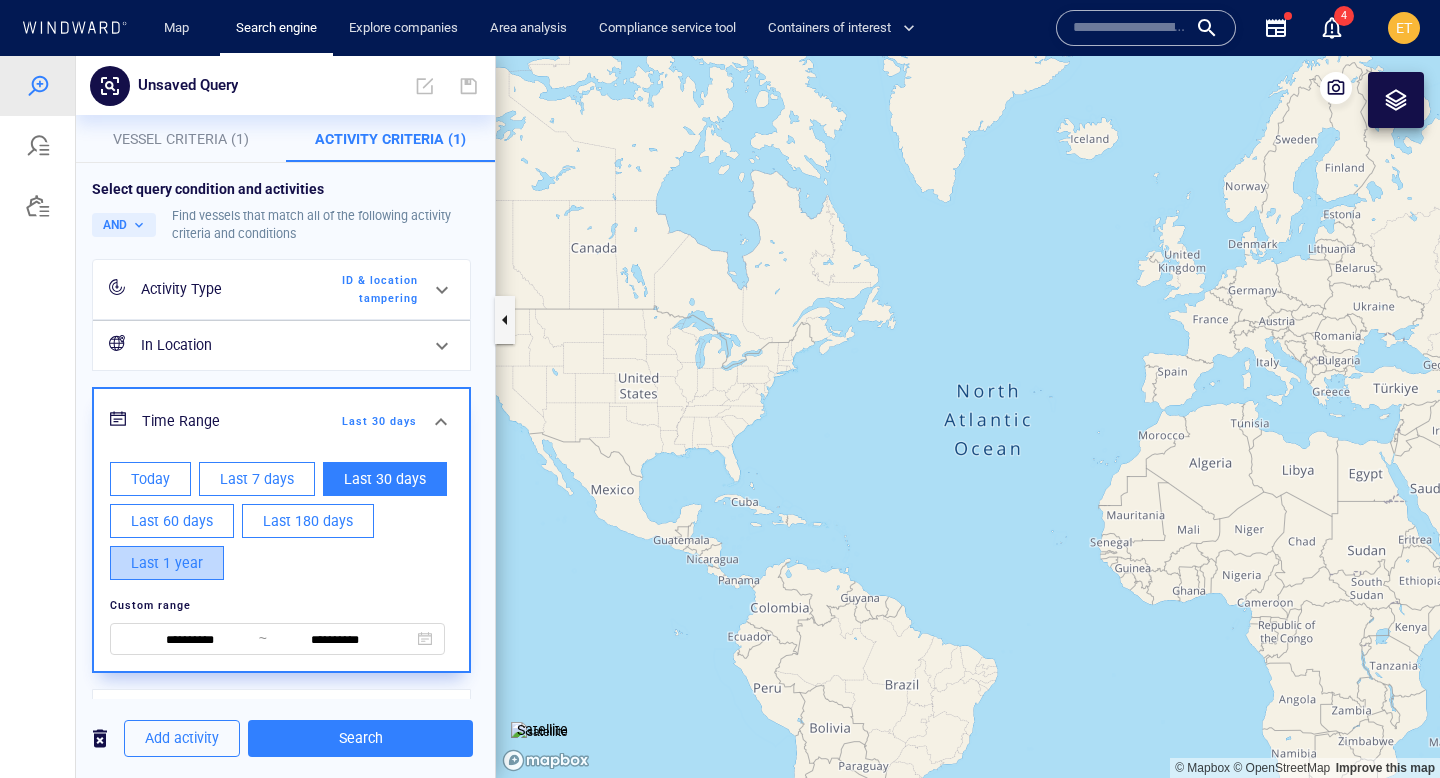 click on "Last 1 year" at bounding box center (167, 563) 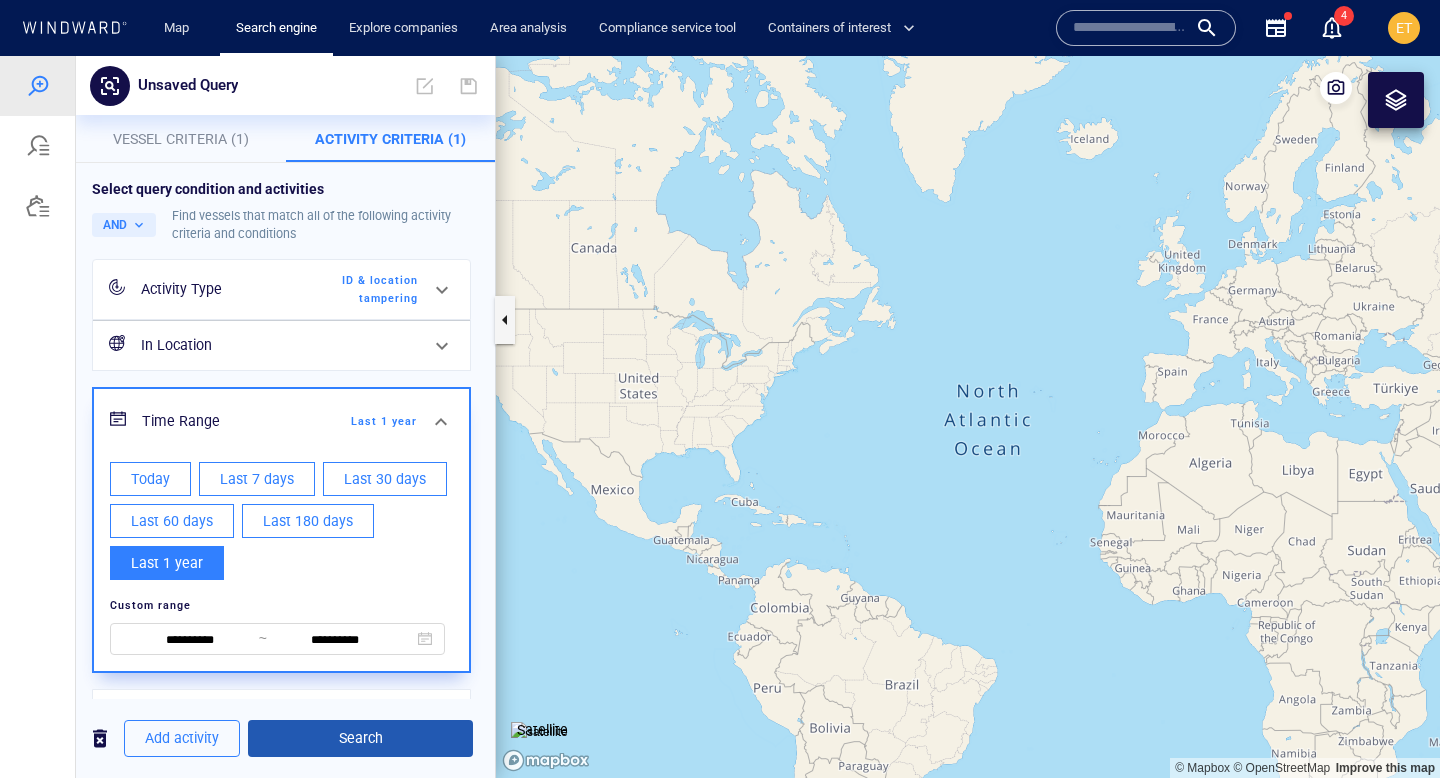 click on "Search" at bounding box center (360, 738) 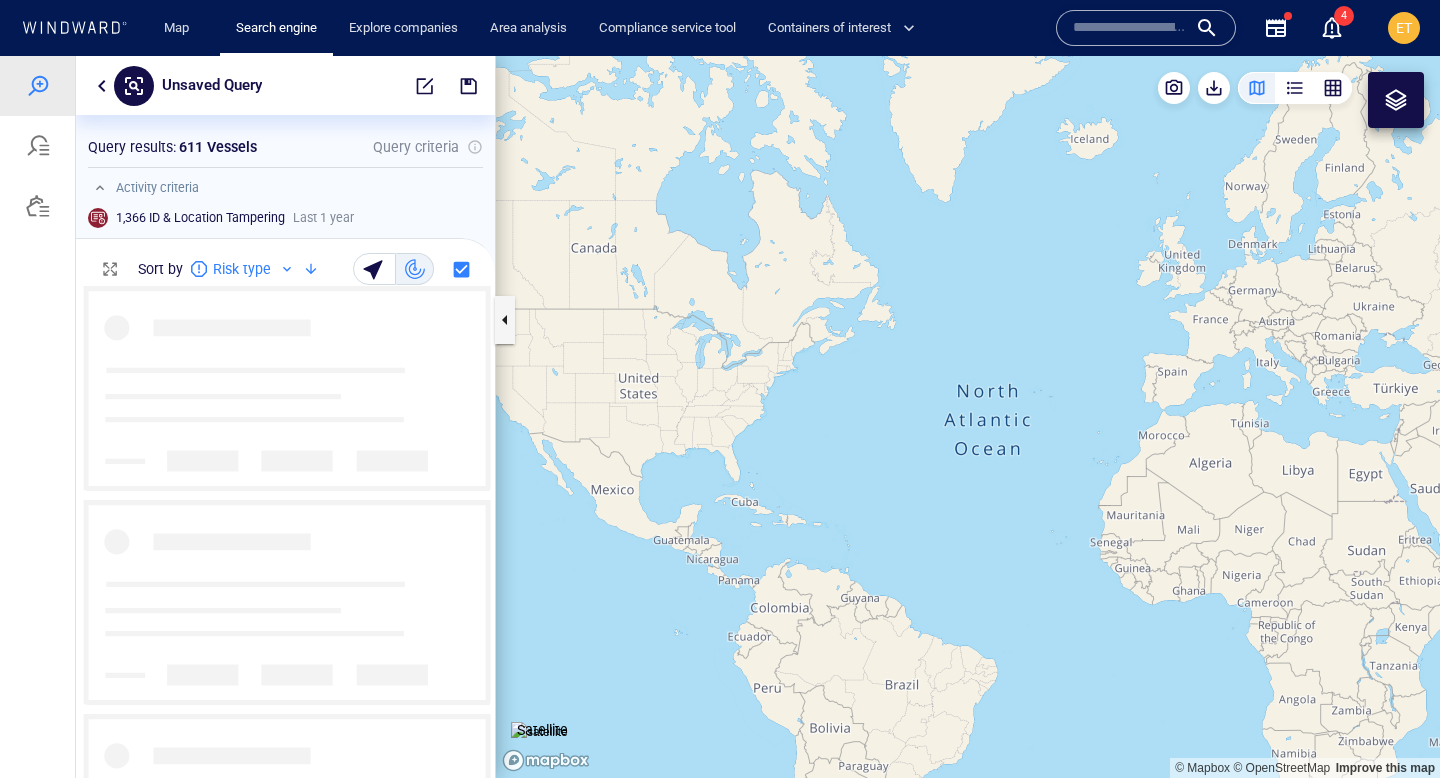 scroll, scrollTop: 1, scrollLeft: 1, axis: both 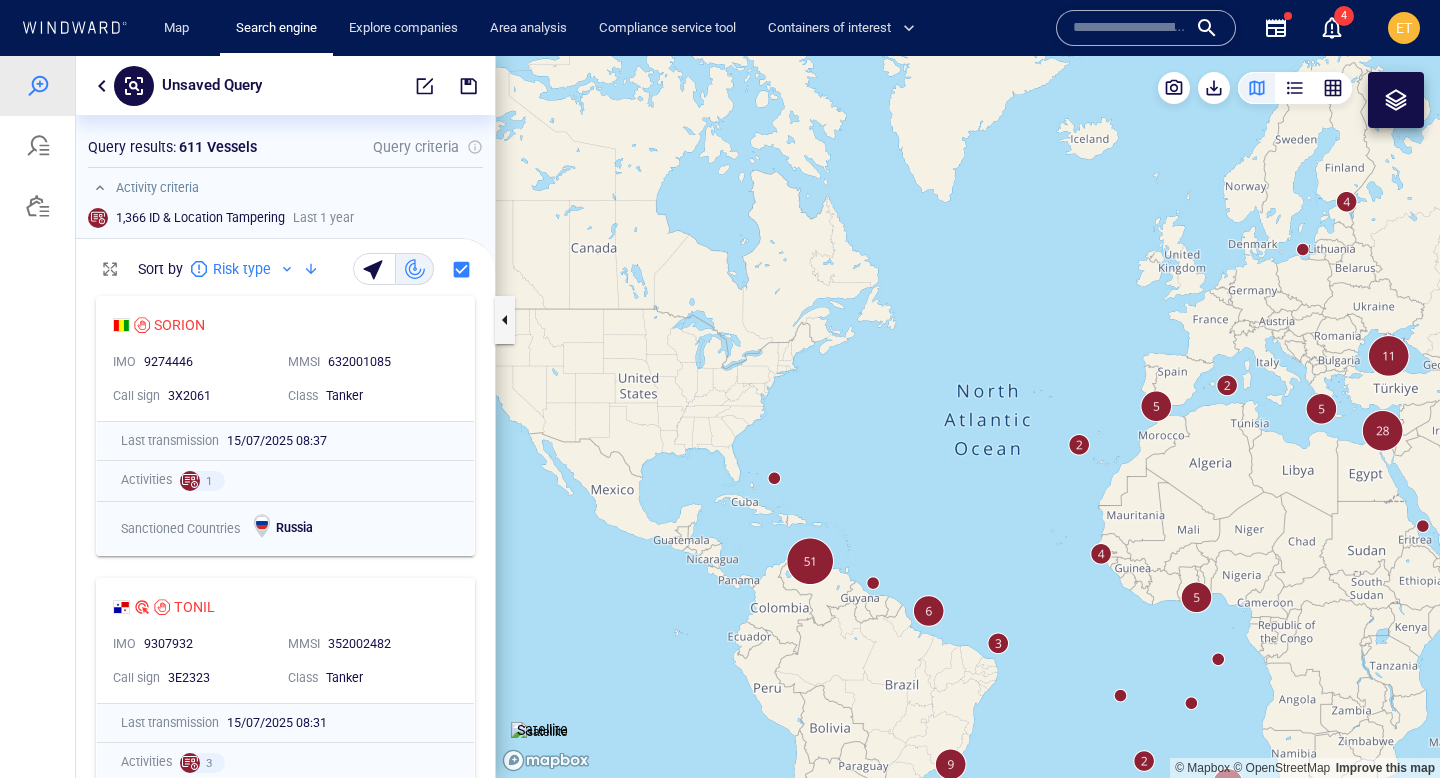 click at bounding box center [415, 269] 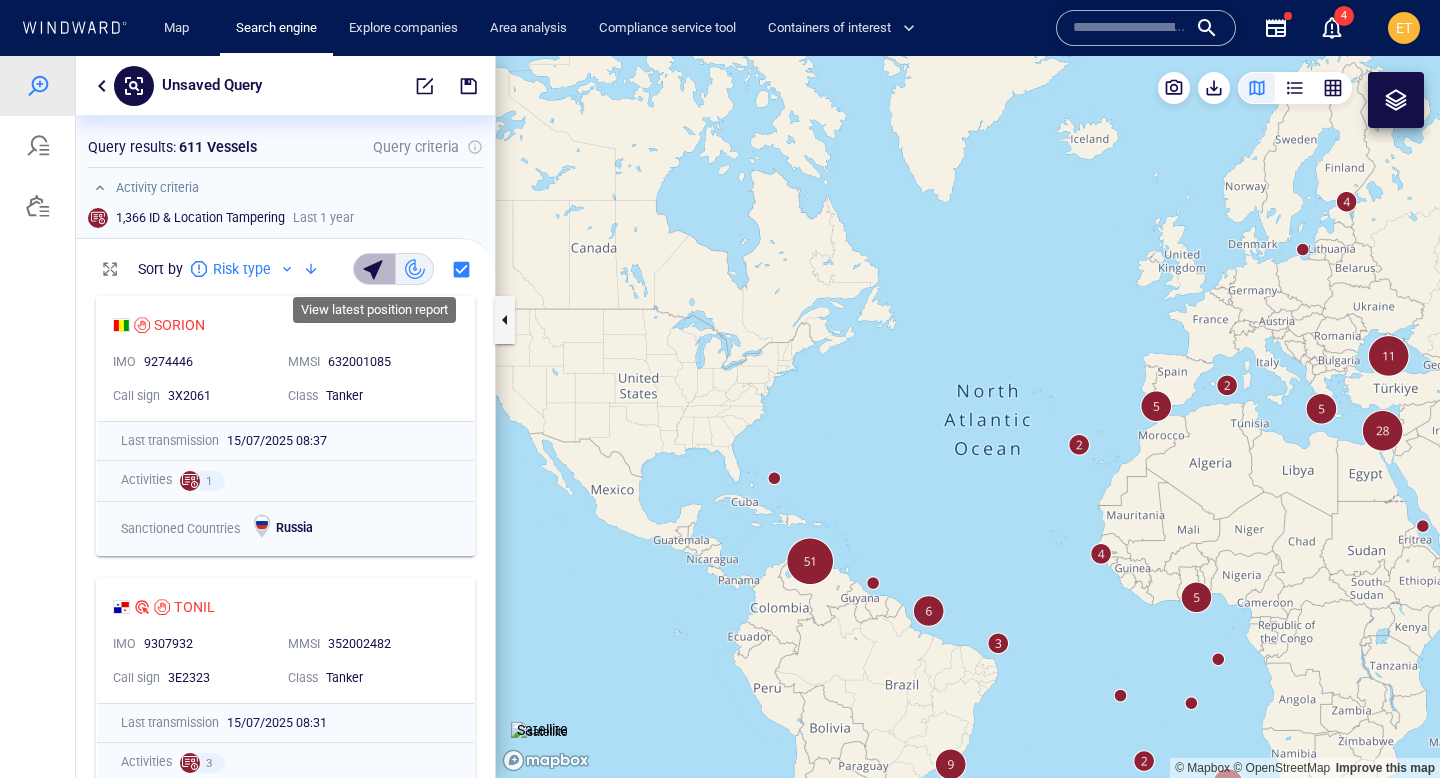 click at bounding box center (376, 269) 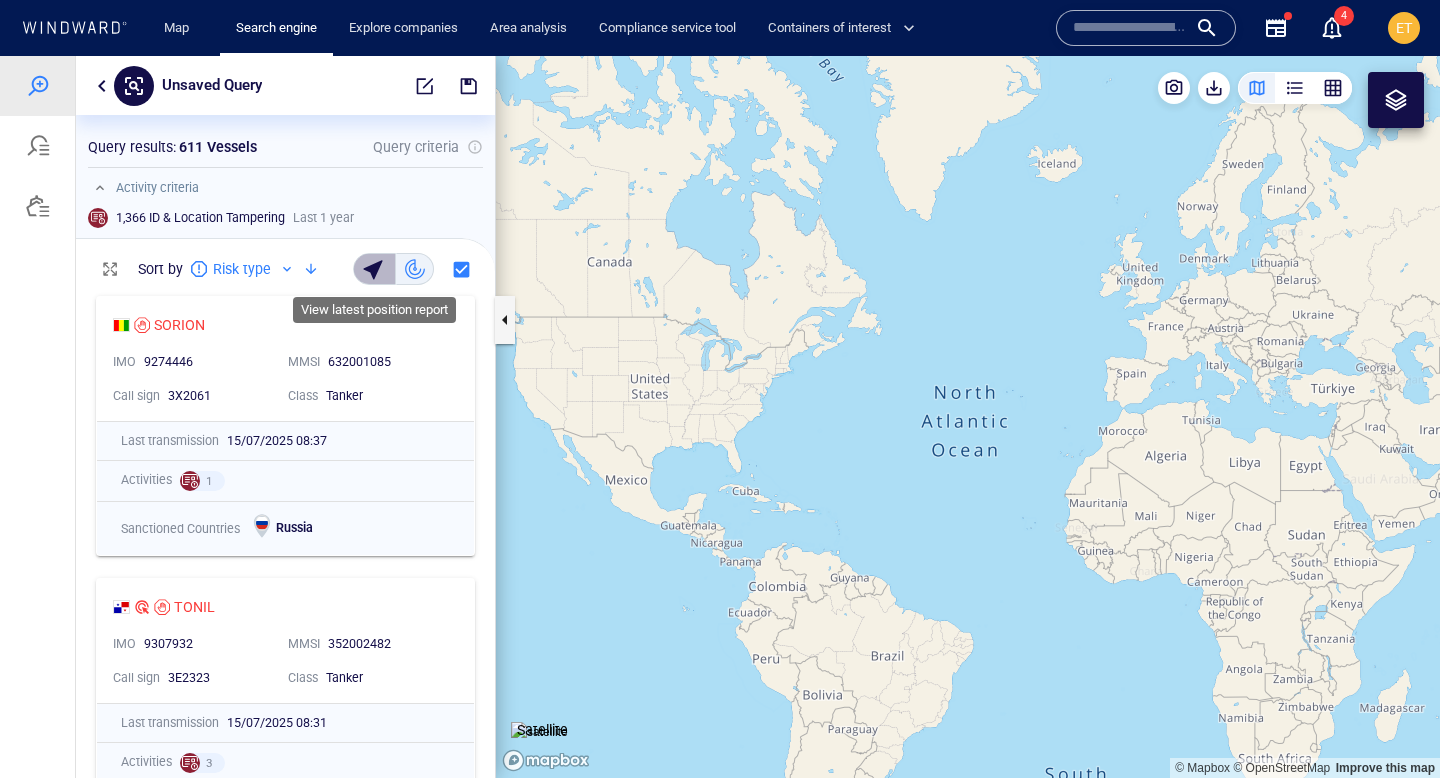 scroll, scrollTop: 0, scrollLeft: 1, axis: horizontal 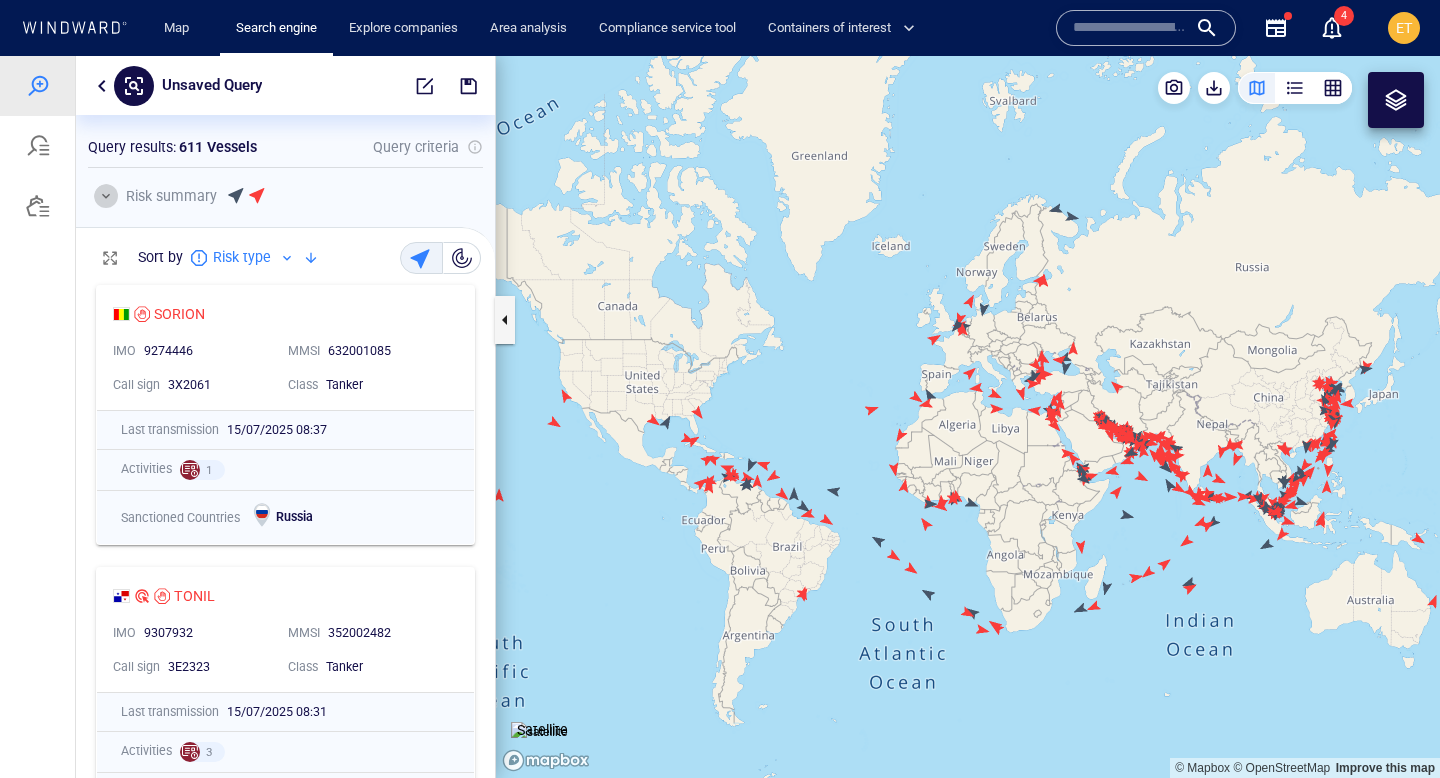 click at bounding box center (106, 196) 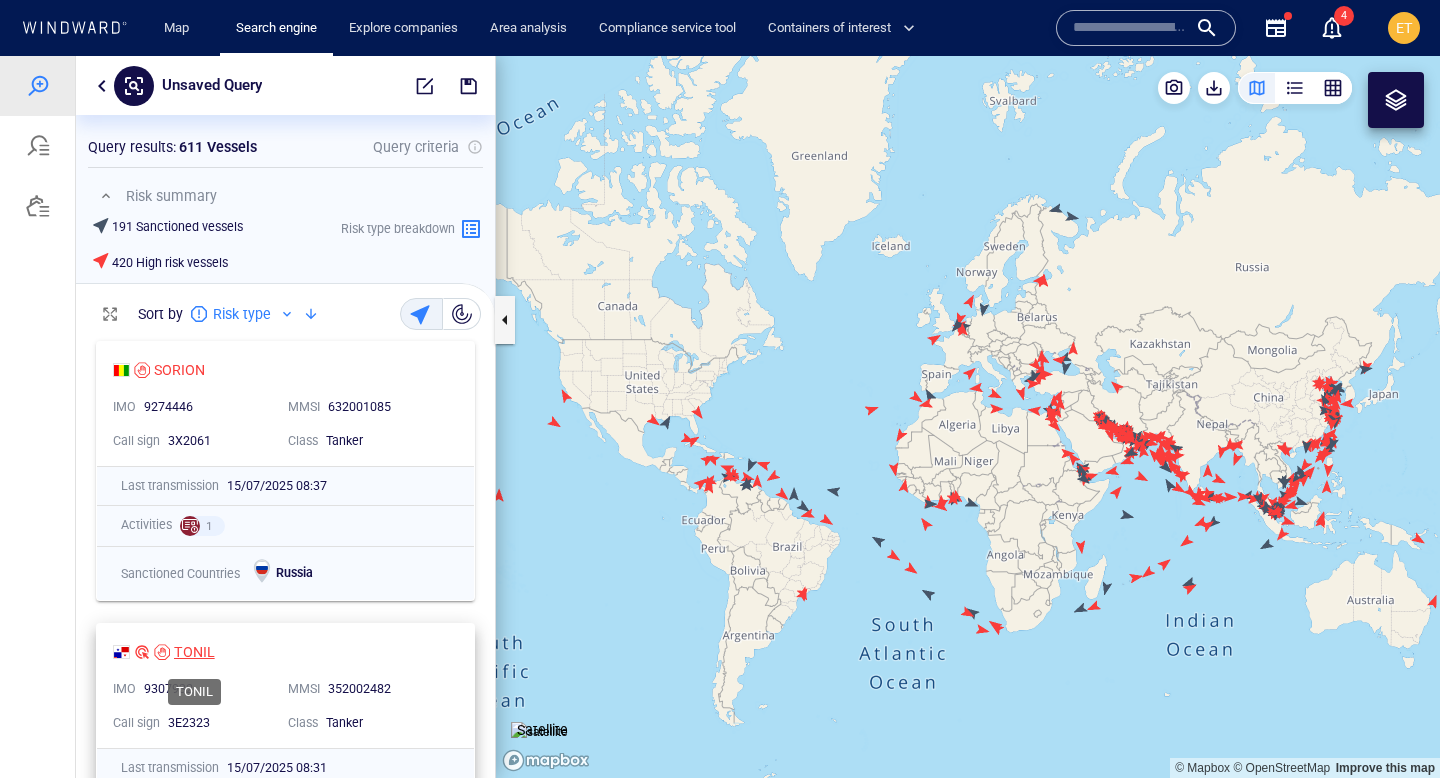 click on "TONIL" at bounding box center (194, 652) 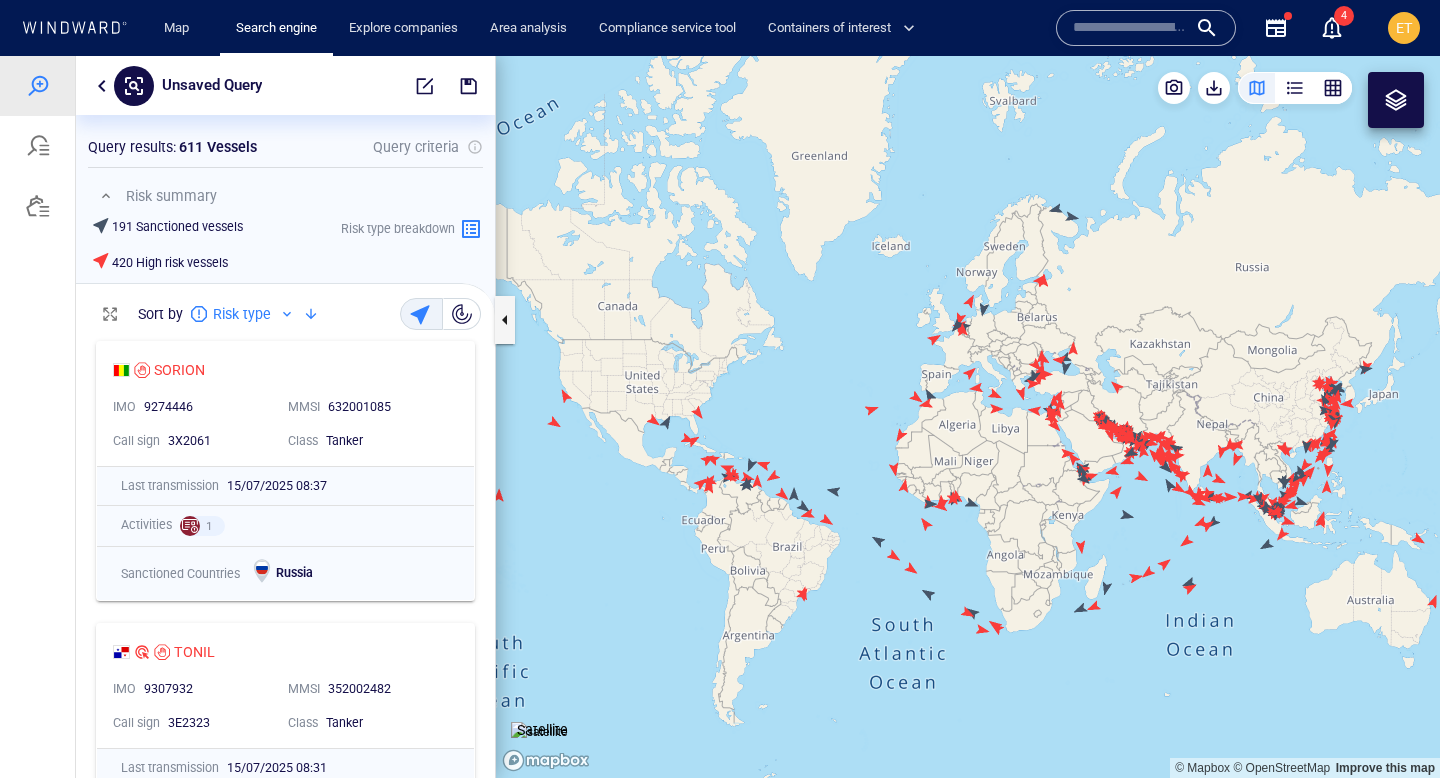 drag, startPoint x: 863, startPoint y: 294, endPoint x: 794, endPoint y: 285, distance: 69.58448 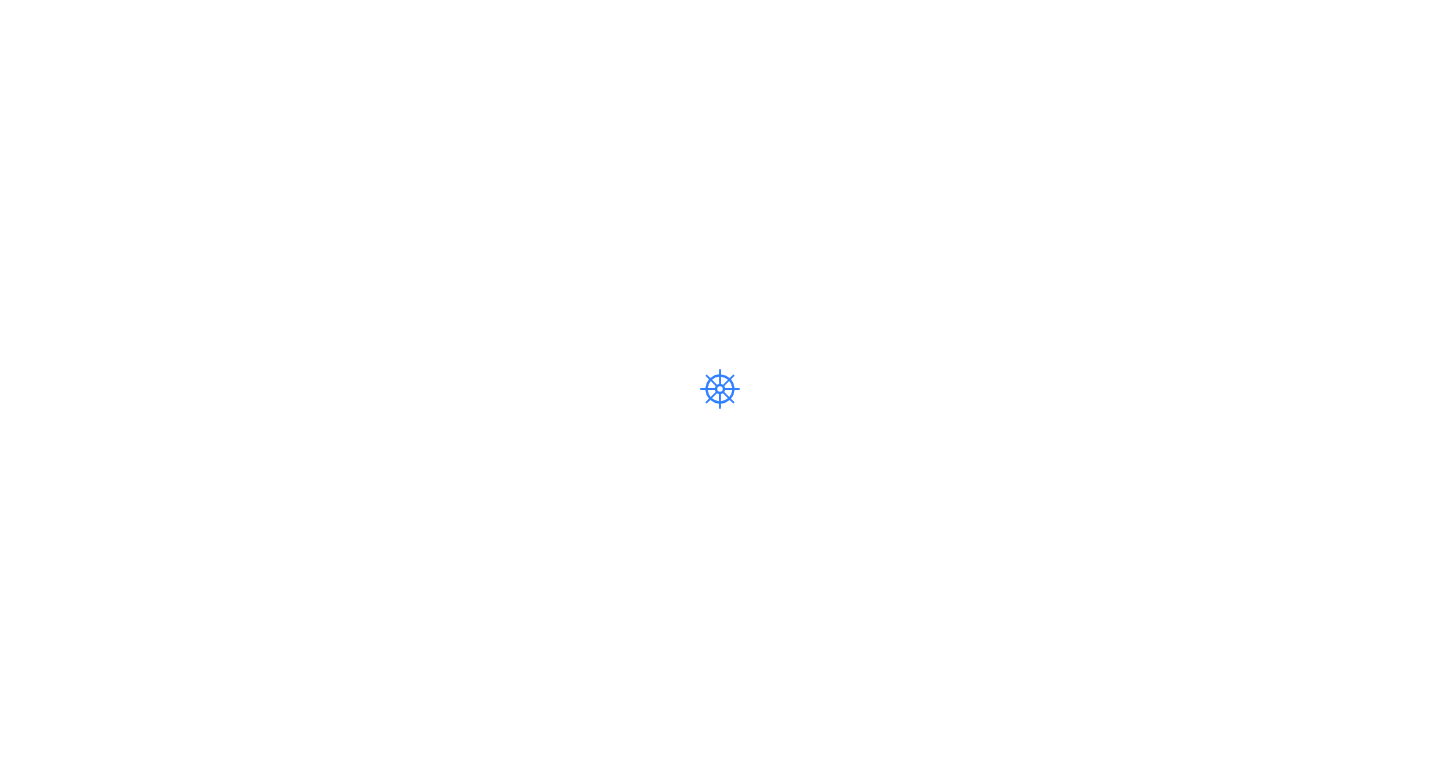 scroll, scrollTop: 0, scrollLeft: 0, axis: both 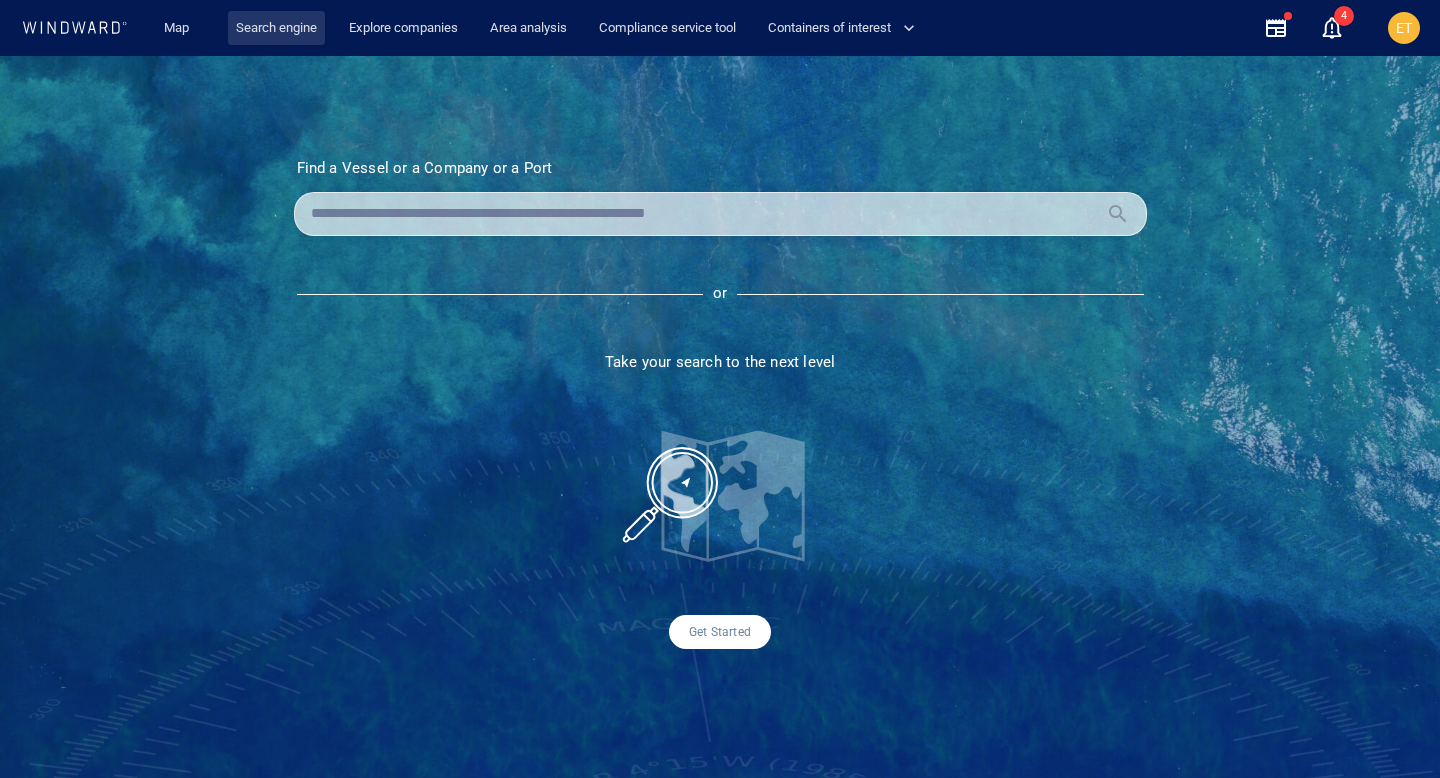 click on "Search engine" at bounding box center [276, 28] 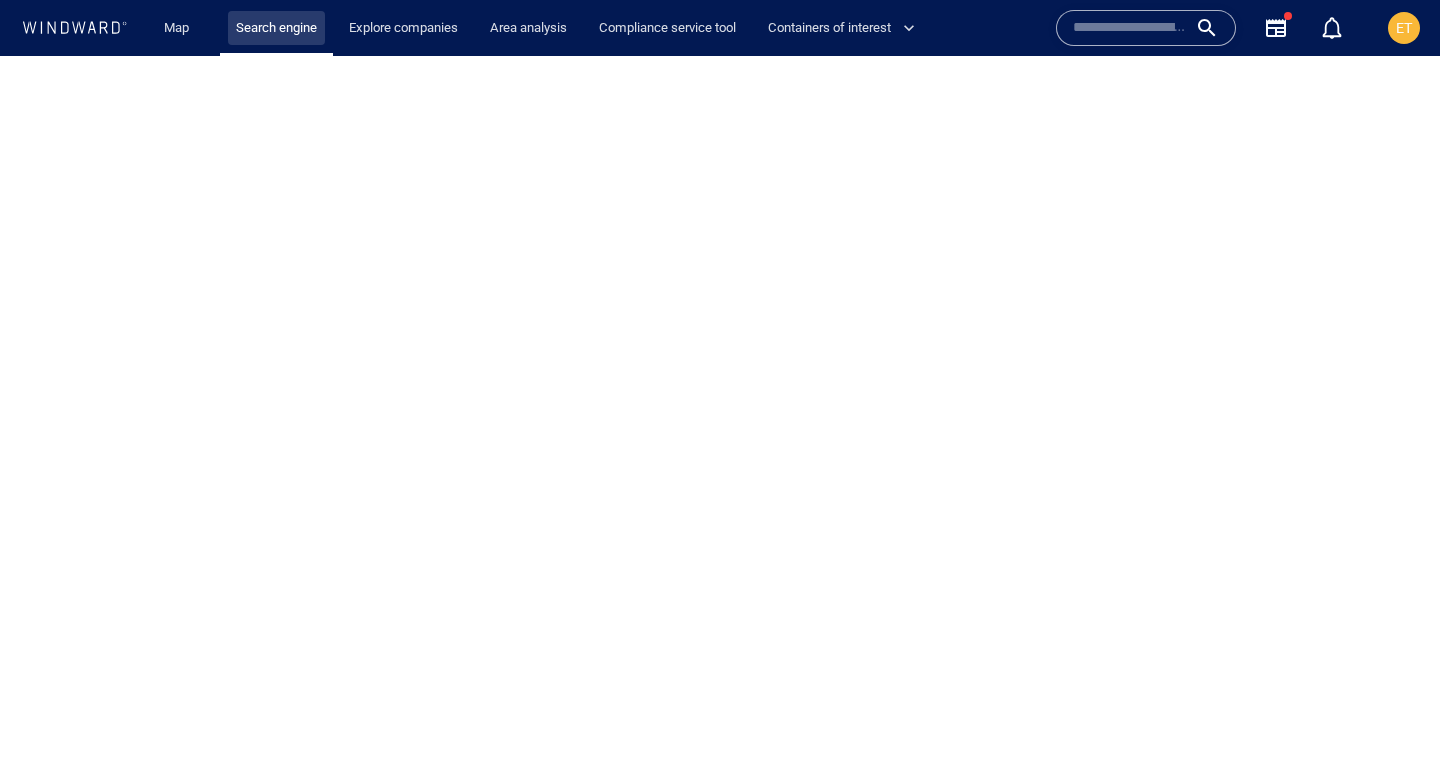 scroll, scrollTop: 0, scrollLeft: 0, axis: both 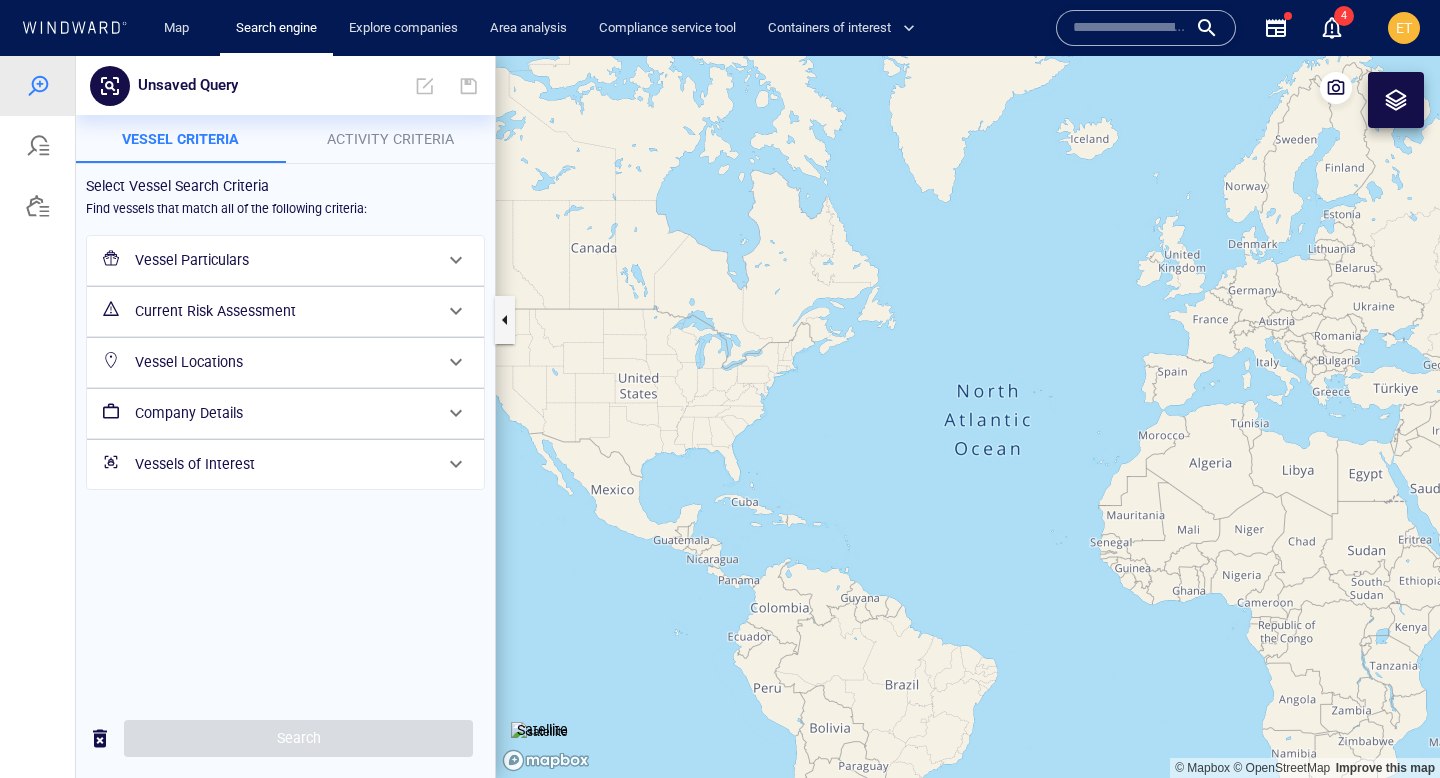 click on "Vessel Particulars" at bounding box center (283, 260) 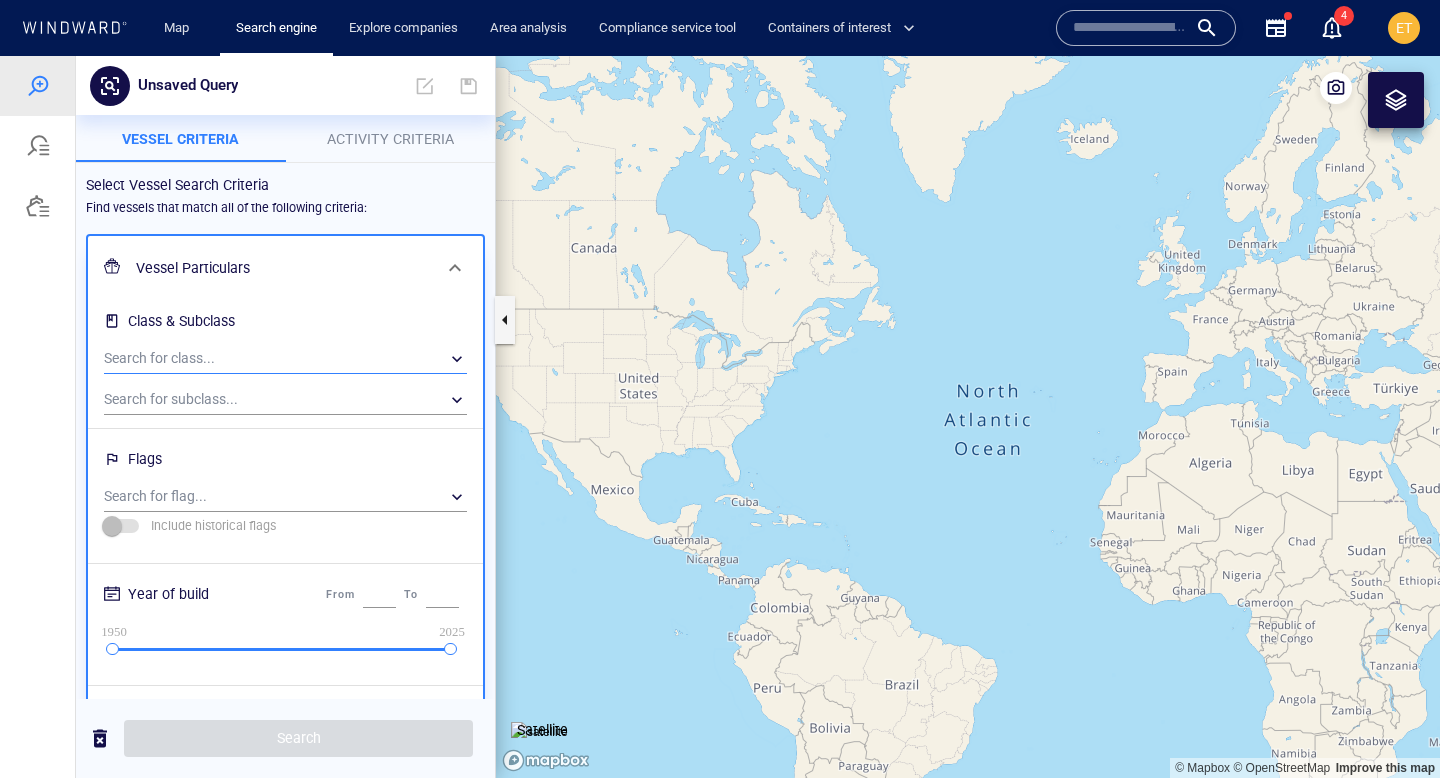 click on "​" at bounding box center [285, 359] 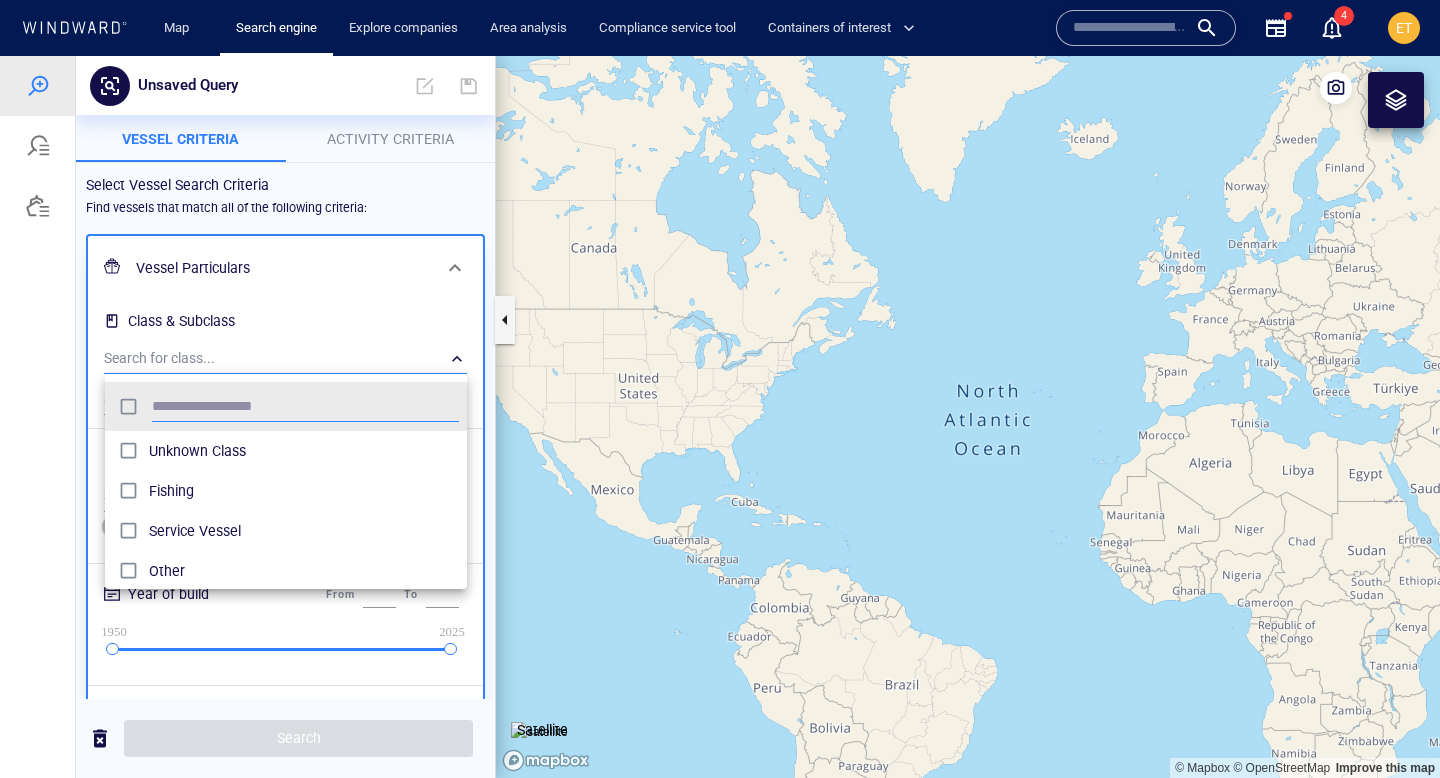 scroll, scrollTop: 0, scrollLeft: 1, axis: horizontal 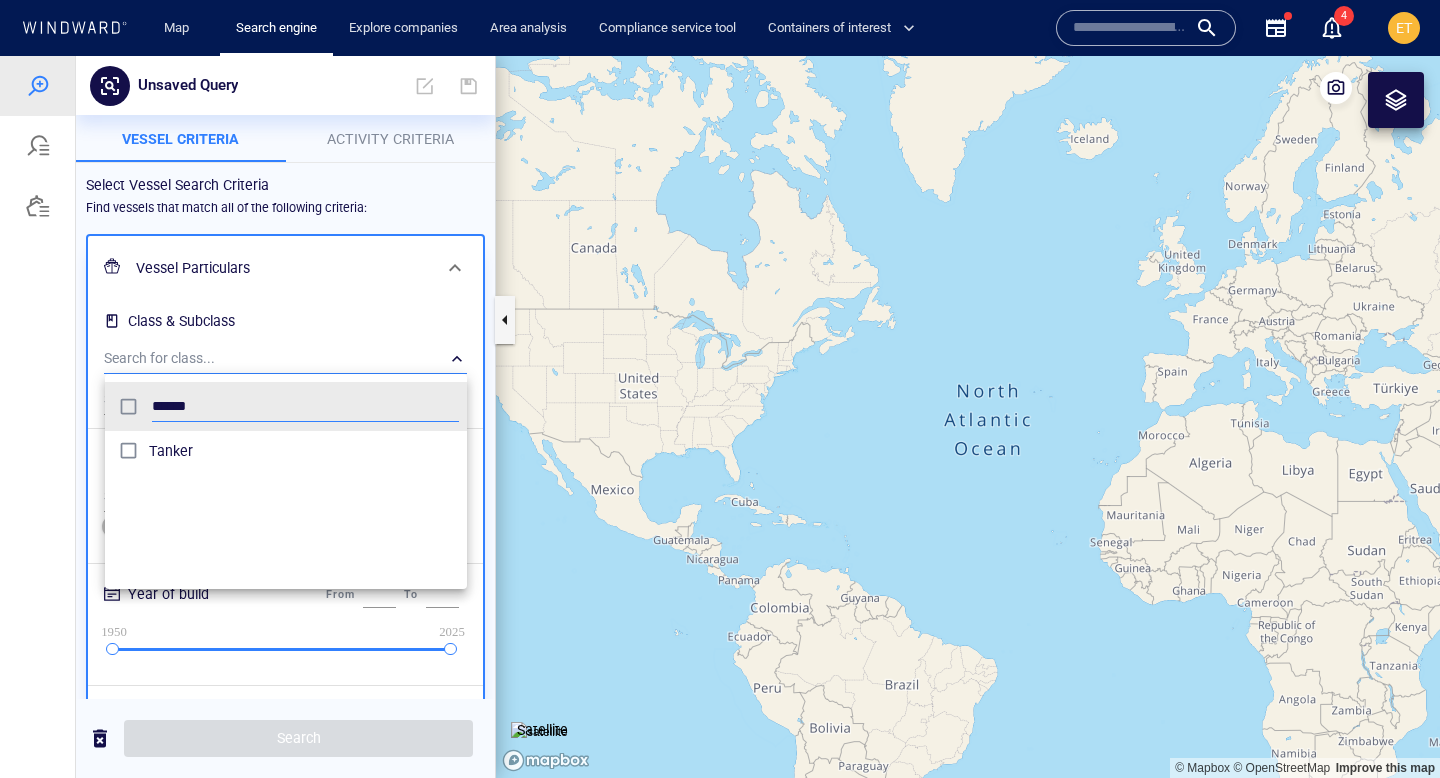 click on "Tanker" at bounding box center (304, 451) 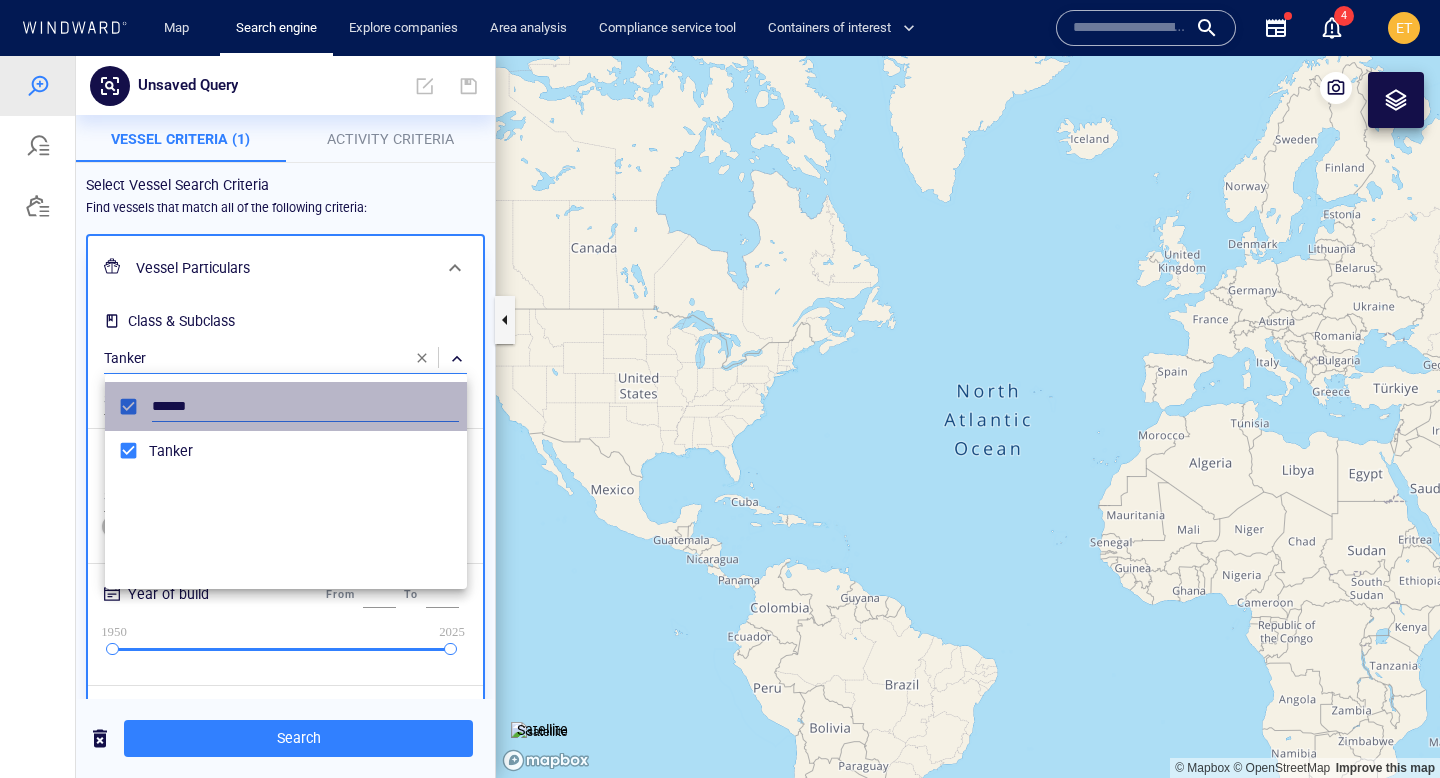 drag, startPoint x: 197, startPoint y: 403, endPoint x: 145, endPoint y: 402, distance: 52.009613 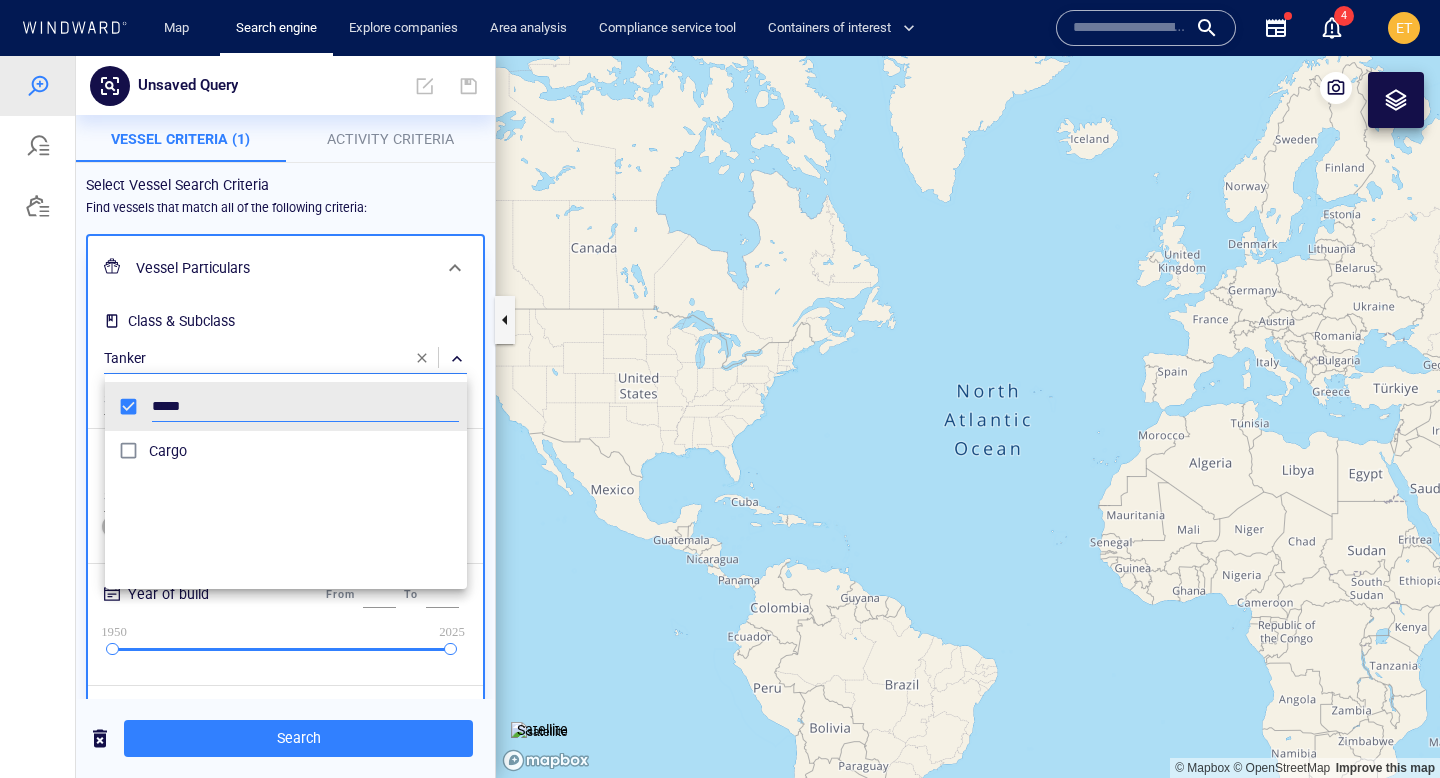 type on "*****" 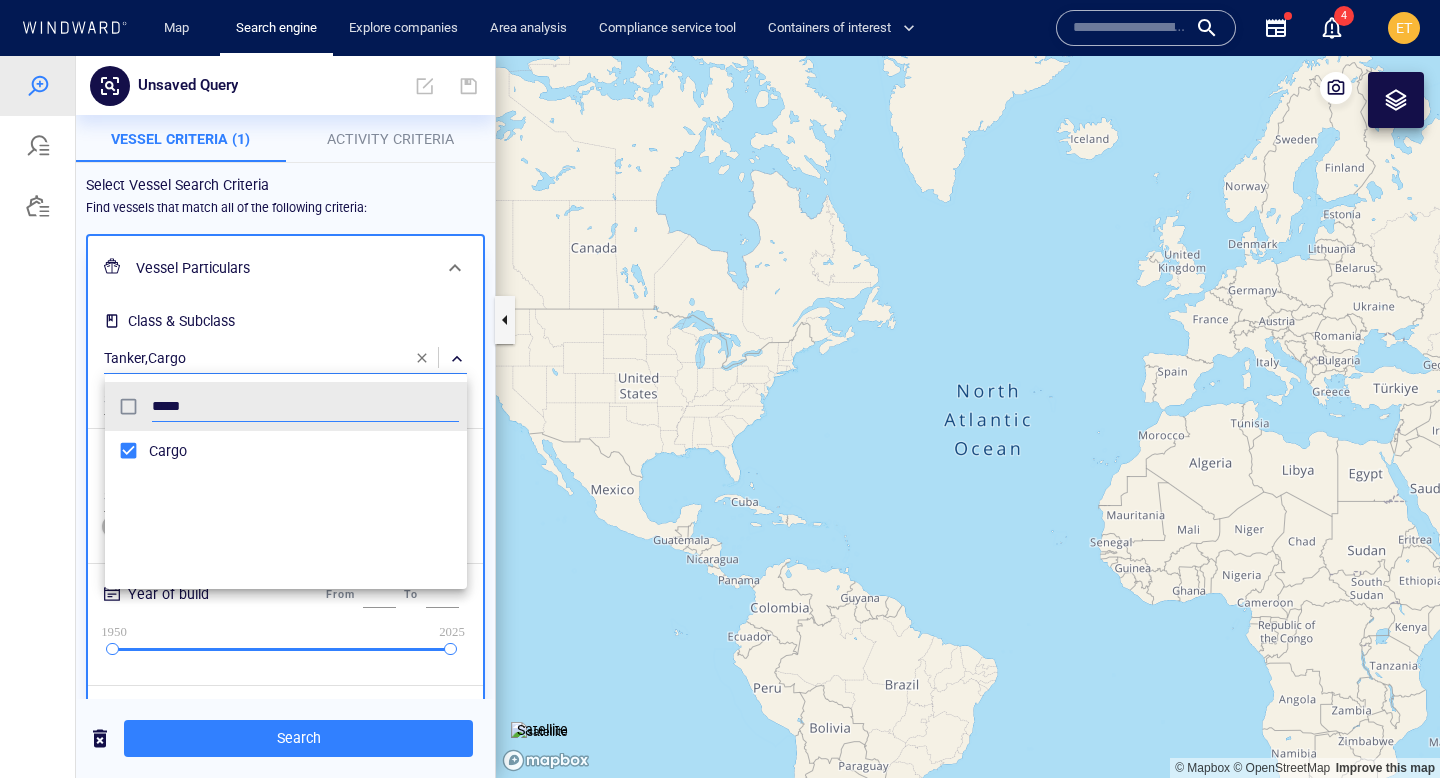 click at bounding box center [720, 417] 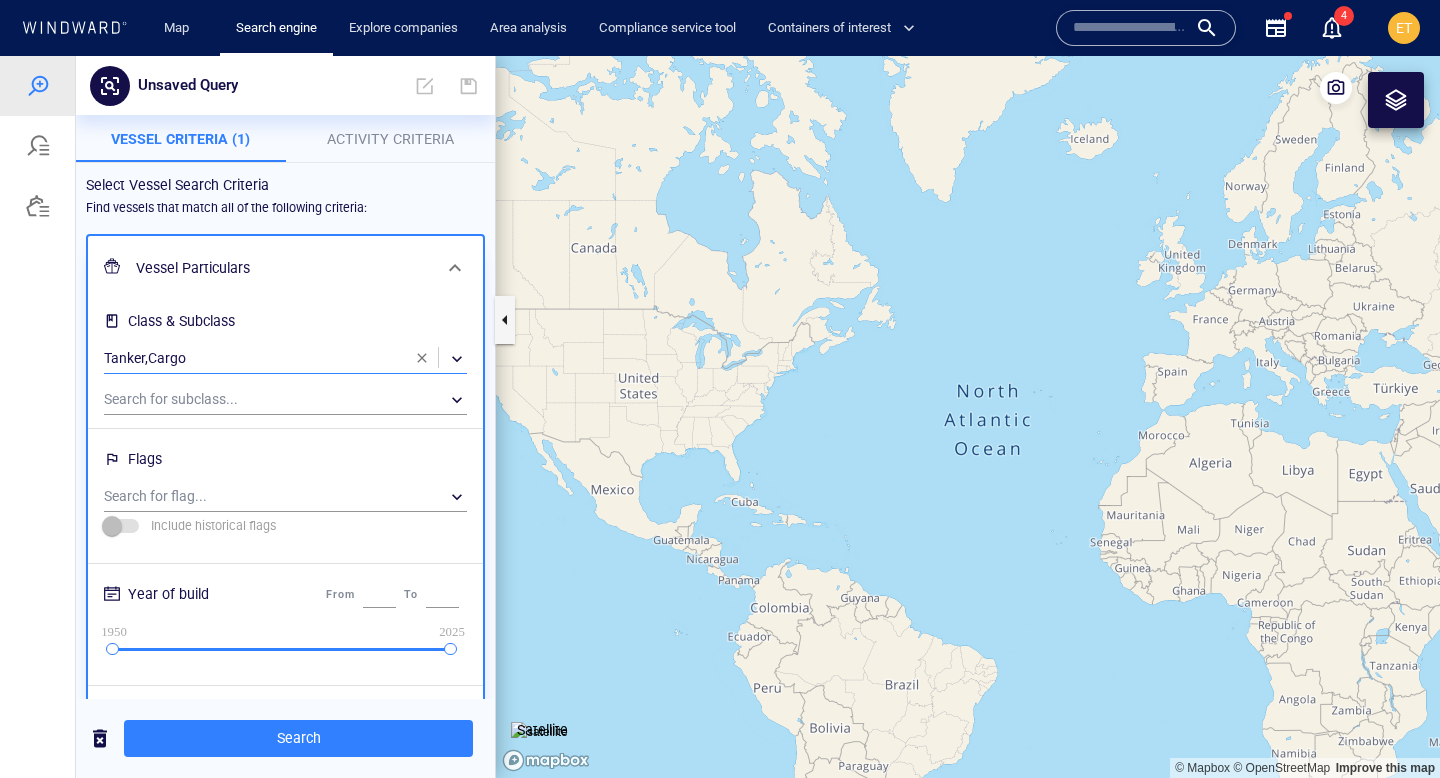 click on "Activity Criteria" at bounding box center [390, 139] 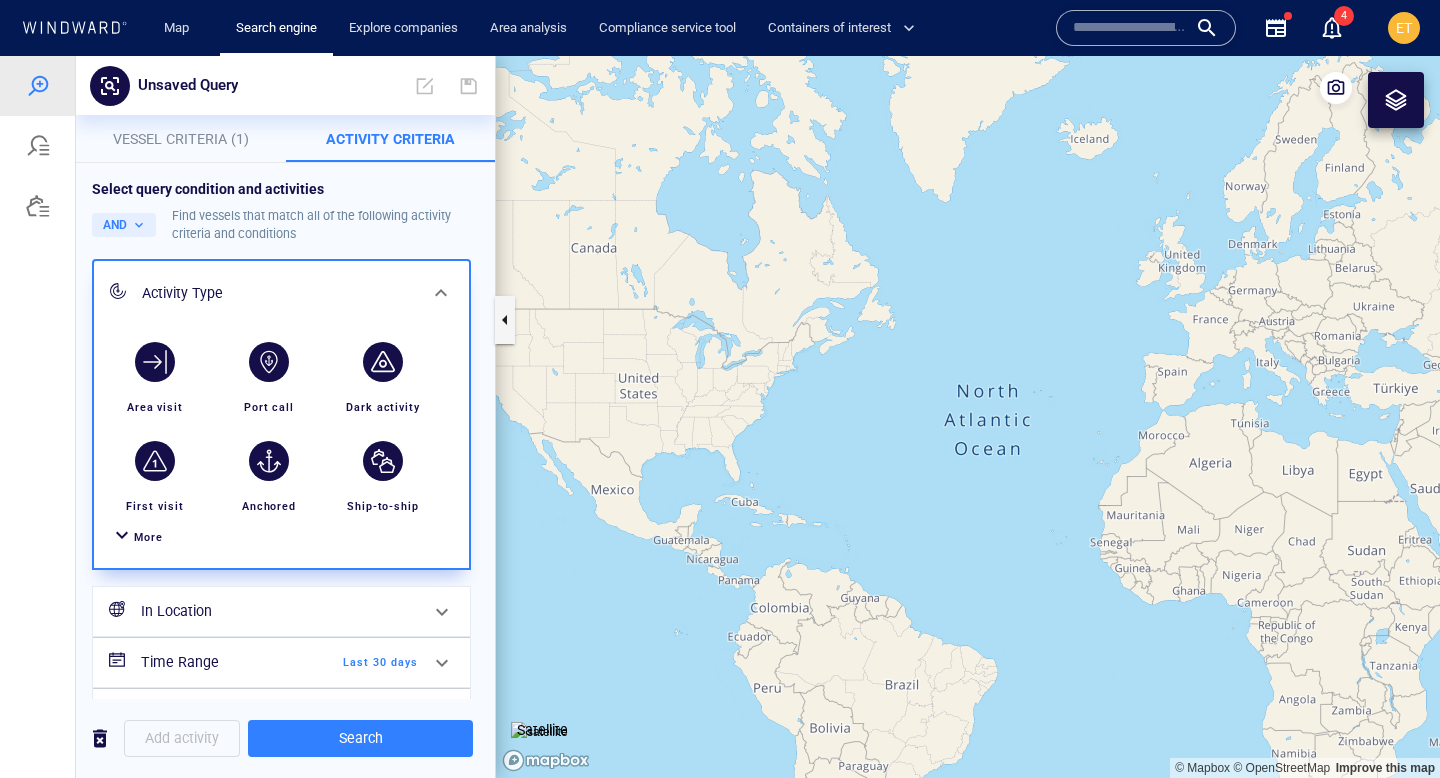 click on "More" at bounding box center (148, 537) 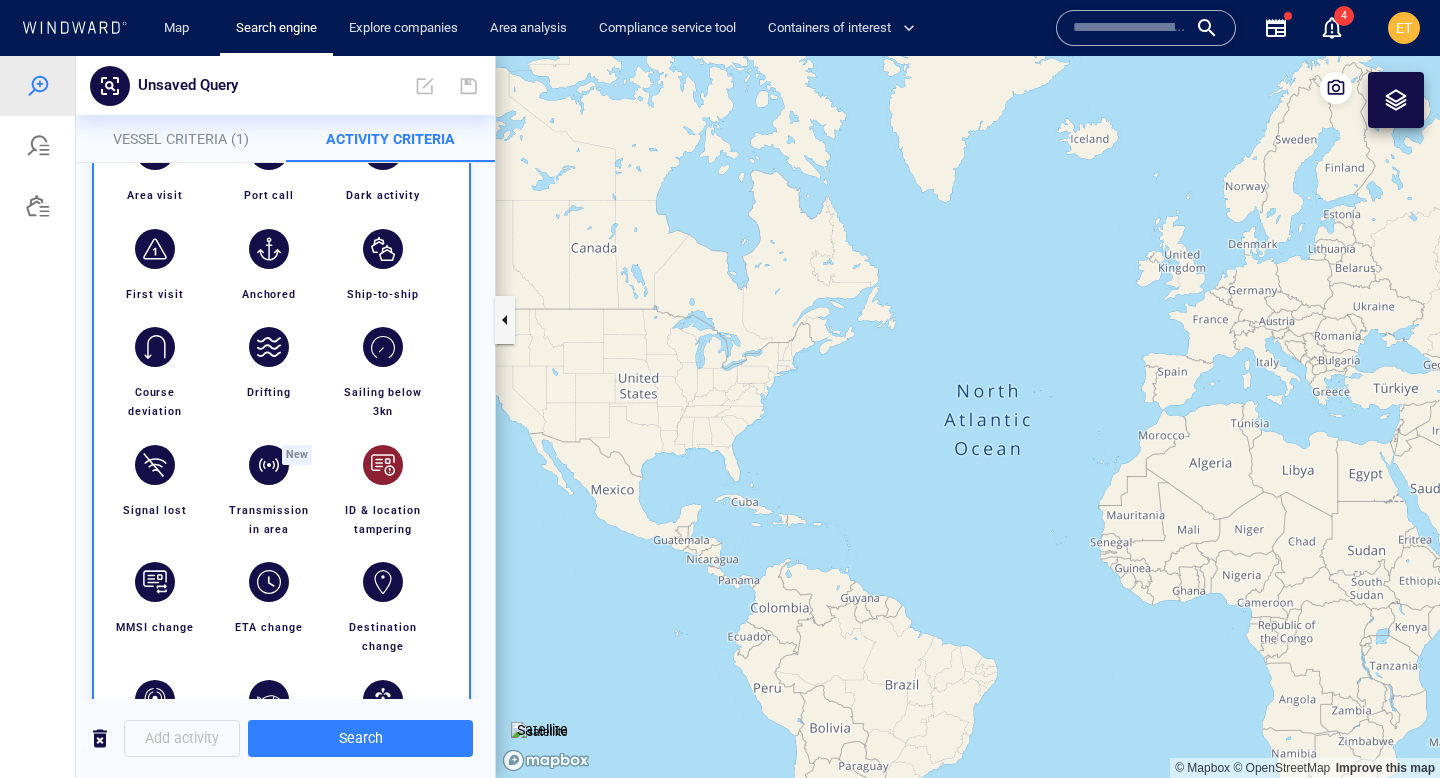 scroll, scrollTop: 213, scrollLeft: 0, axis: vertical 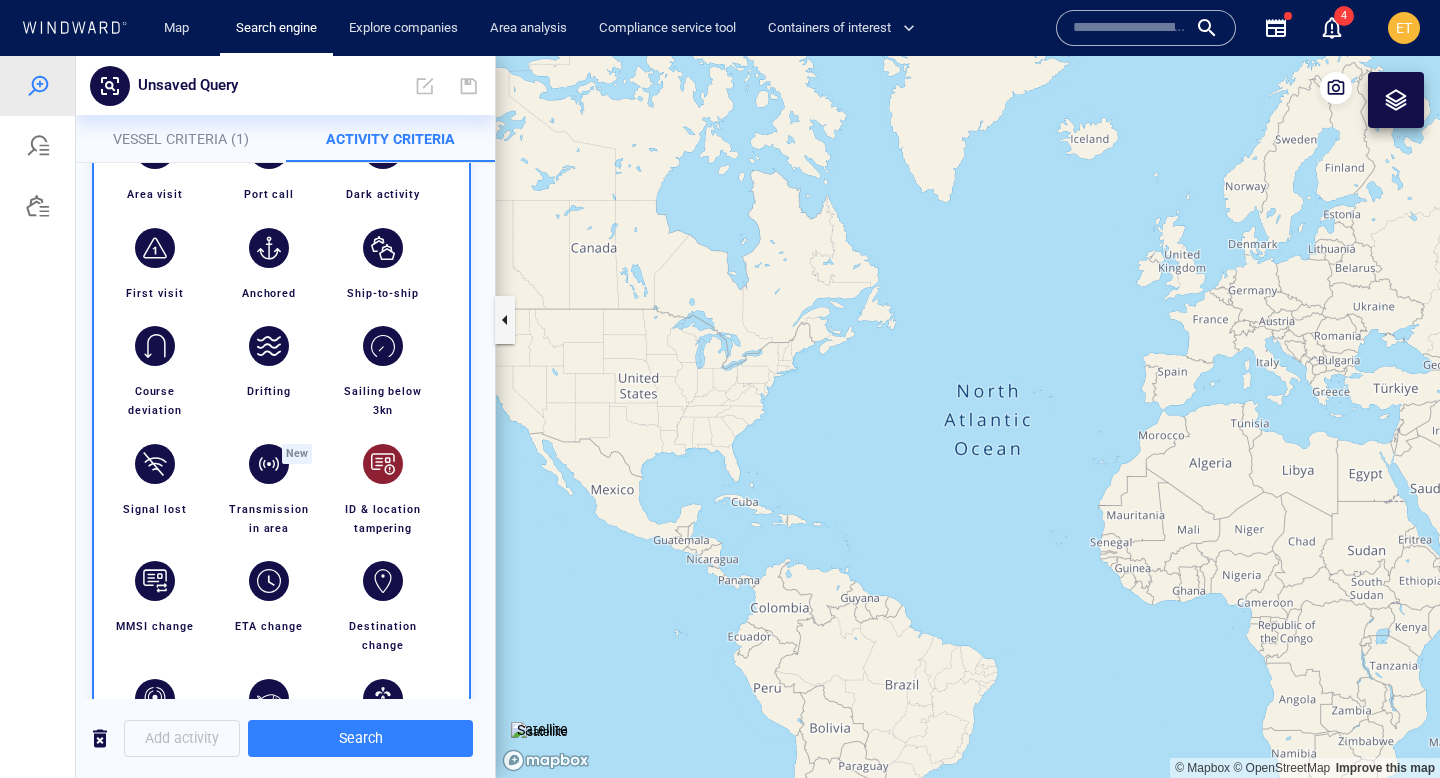 click at bounding box center (383, 464) 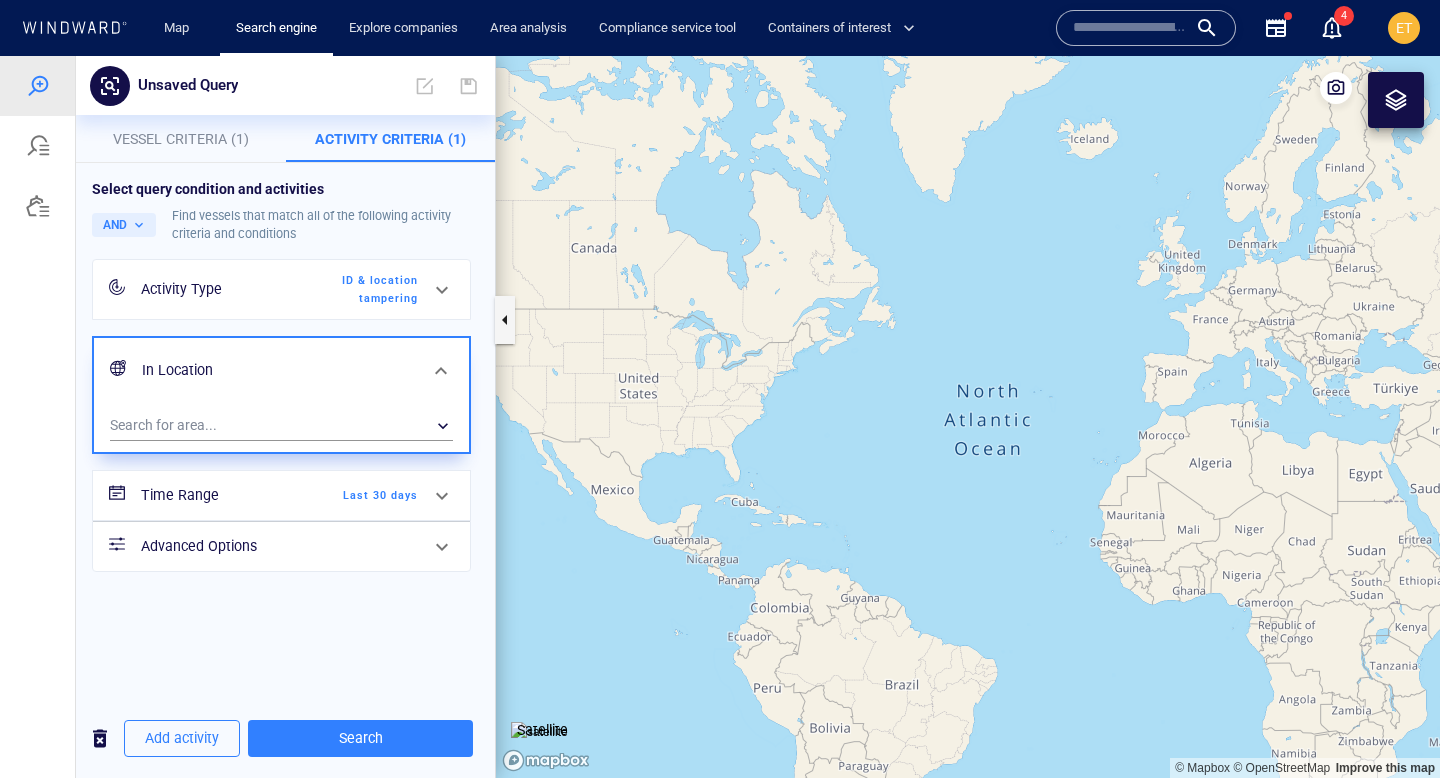 scroll, scrollTop: 0, scrollLeft: 0, axis: both 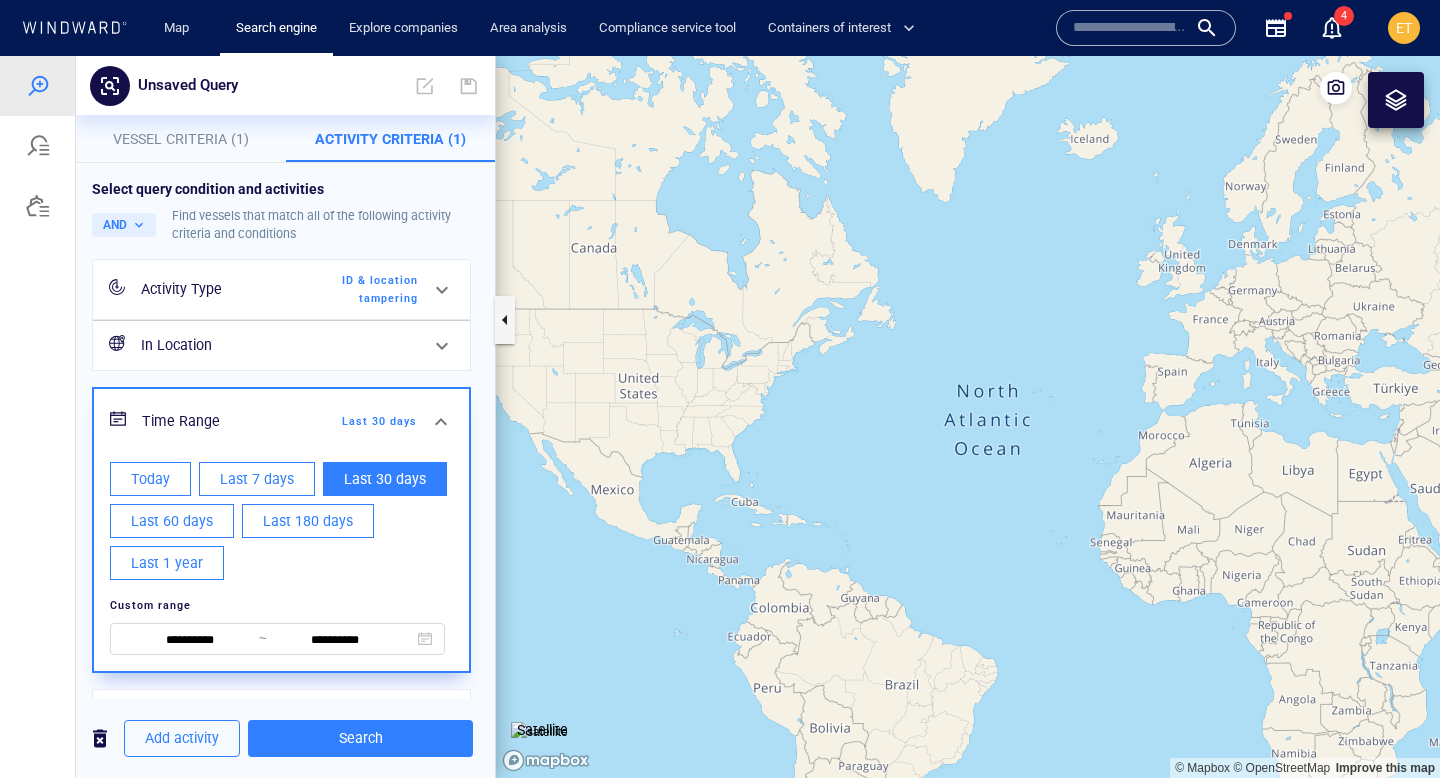 click on "Last 1 year" at bounding box center (167, 563) 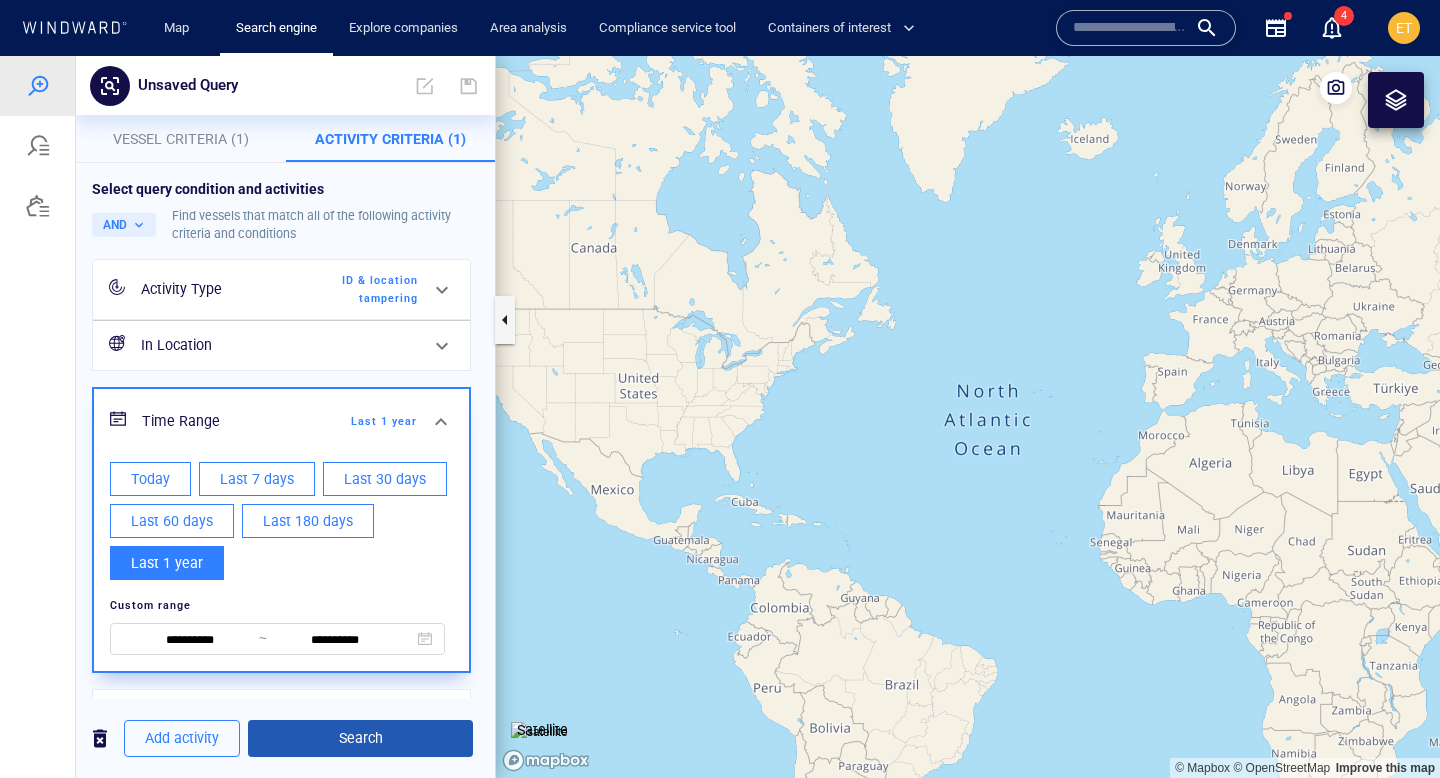 click on "Search" at bounding box center (360, 738) 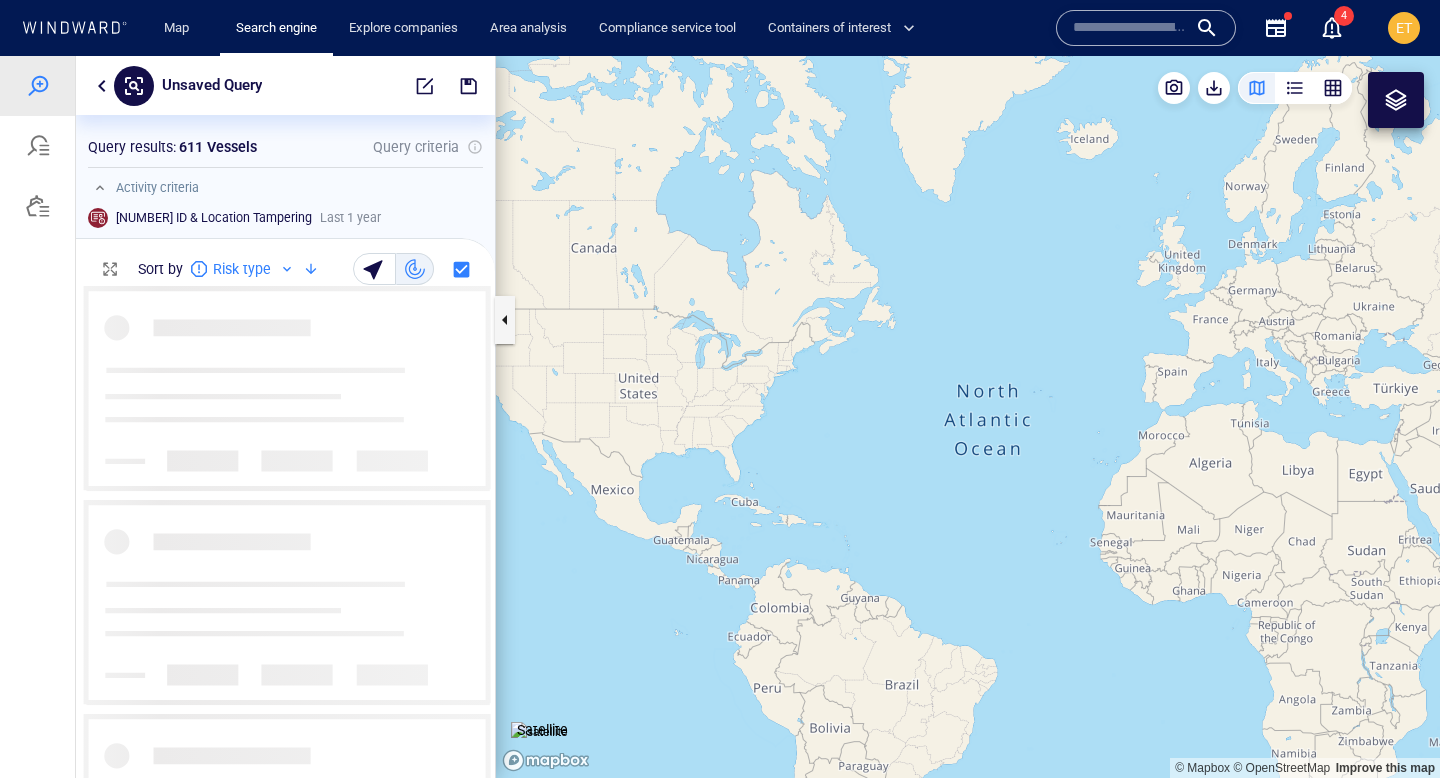 scroll, scrollTop: 1, scrollLeft: 1, axis: both 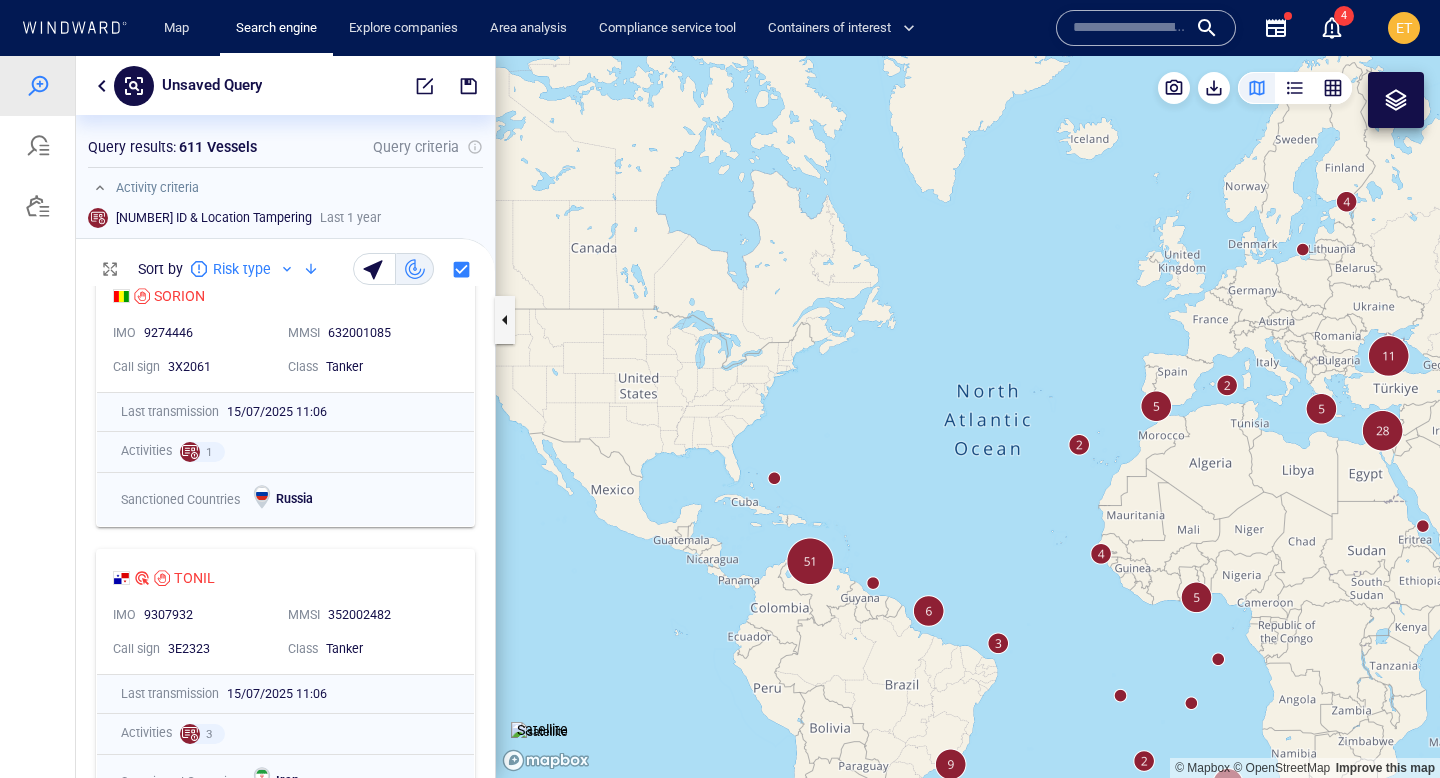 drag, startPoint x: 823, startPoint y: 355, endPoint x: 599, endPoint y: 184, distance: 281.8102 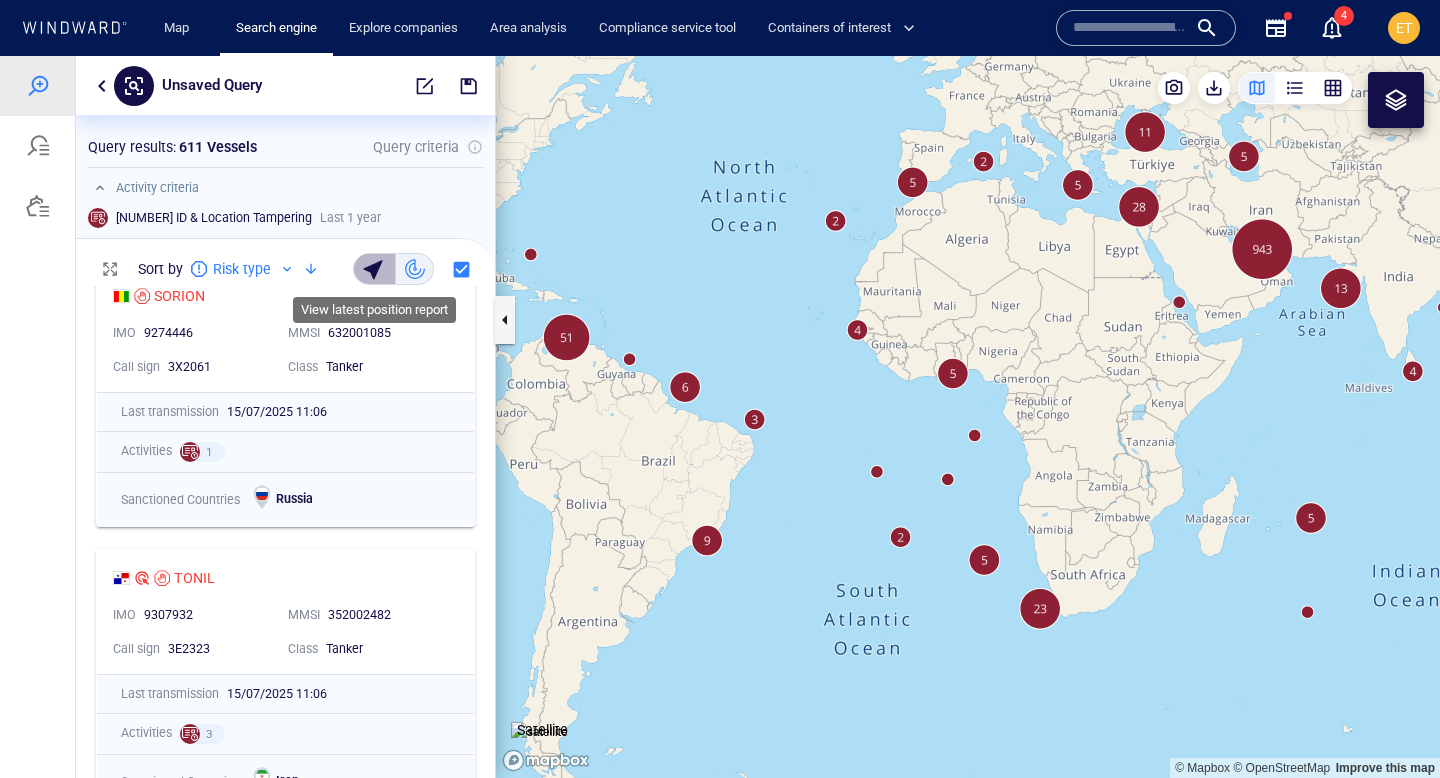 click at bounding box center (376, 269) 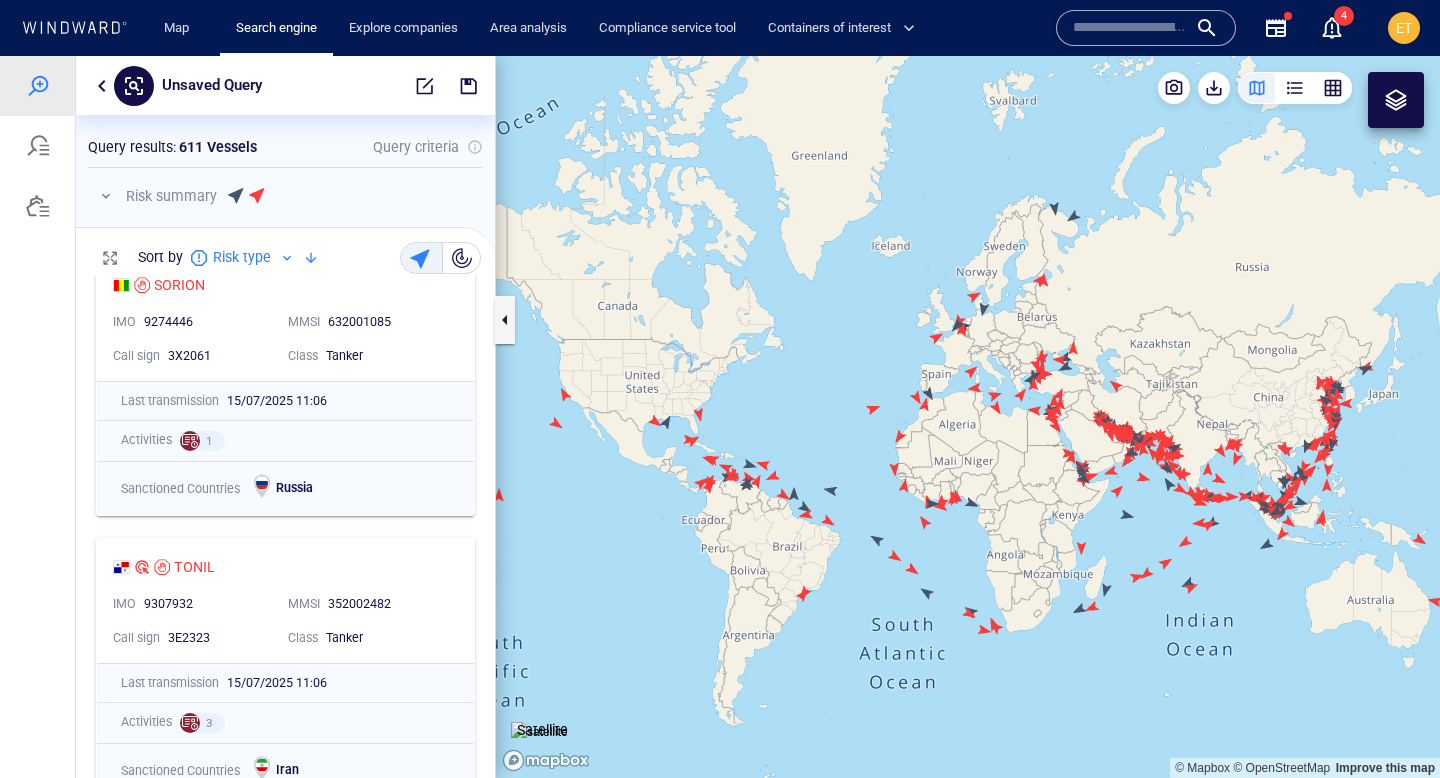click at bounding box center [106, 196] 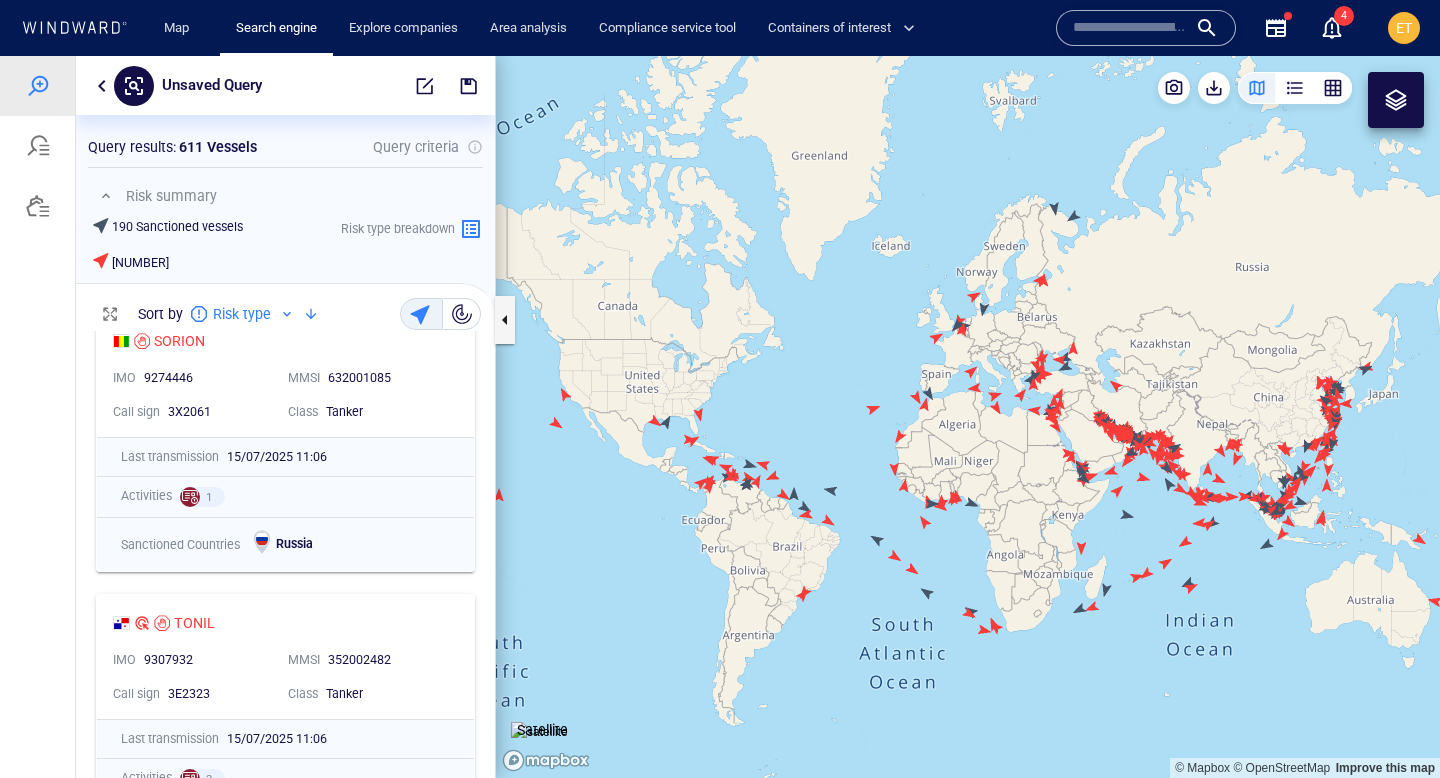 scroll, scrollTop: 447, scrollLeft: 419, axis: both 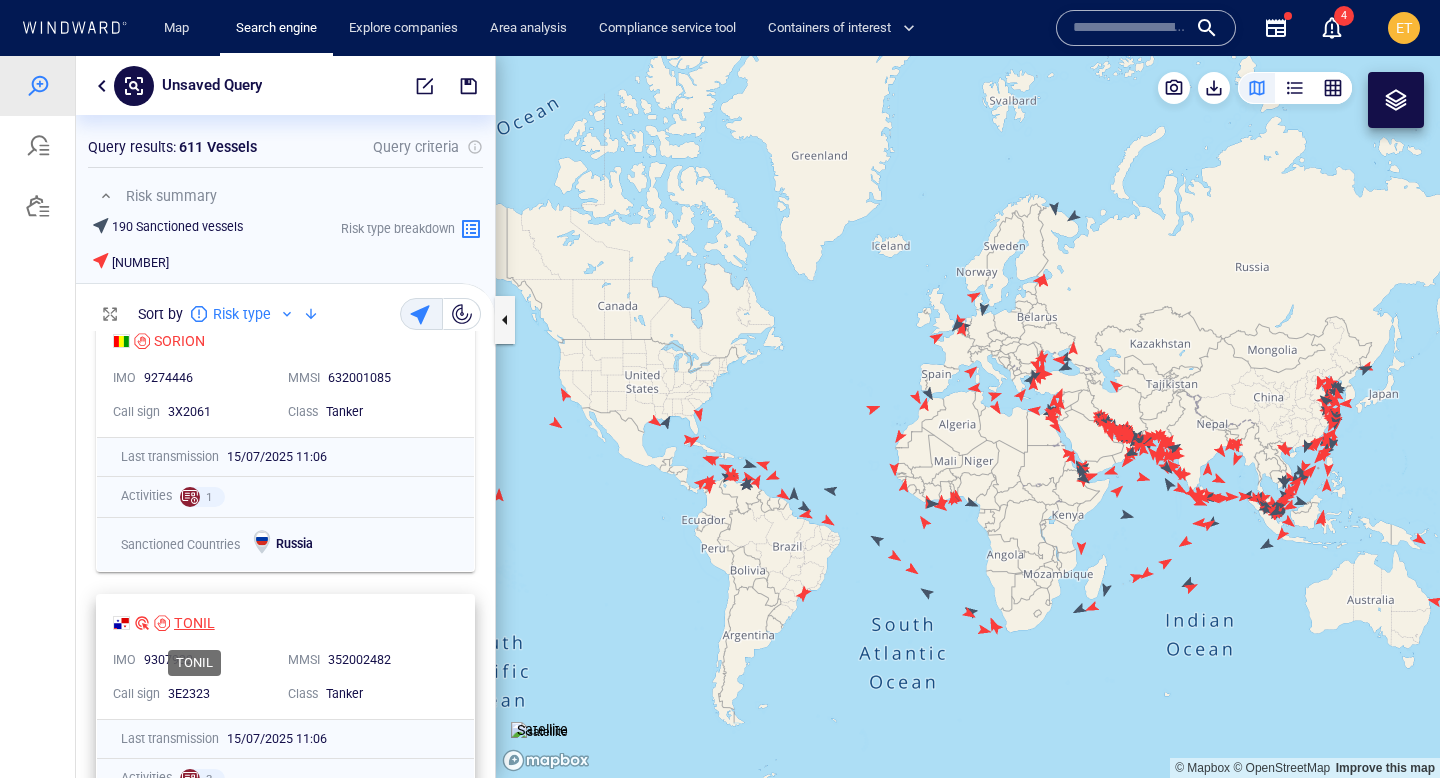 click on "TONIL" at bounding box center [194, 623] 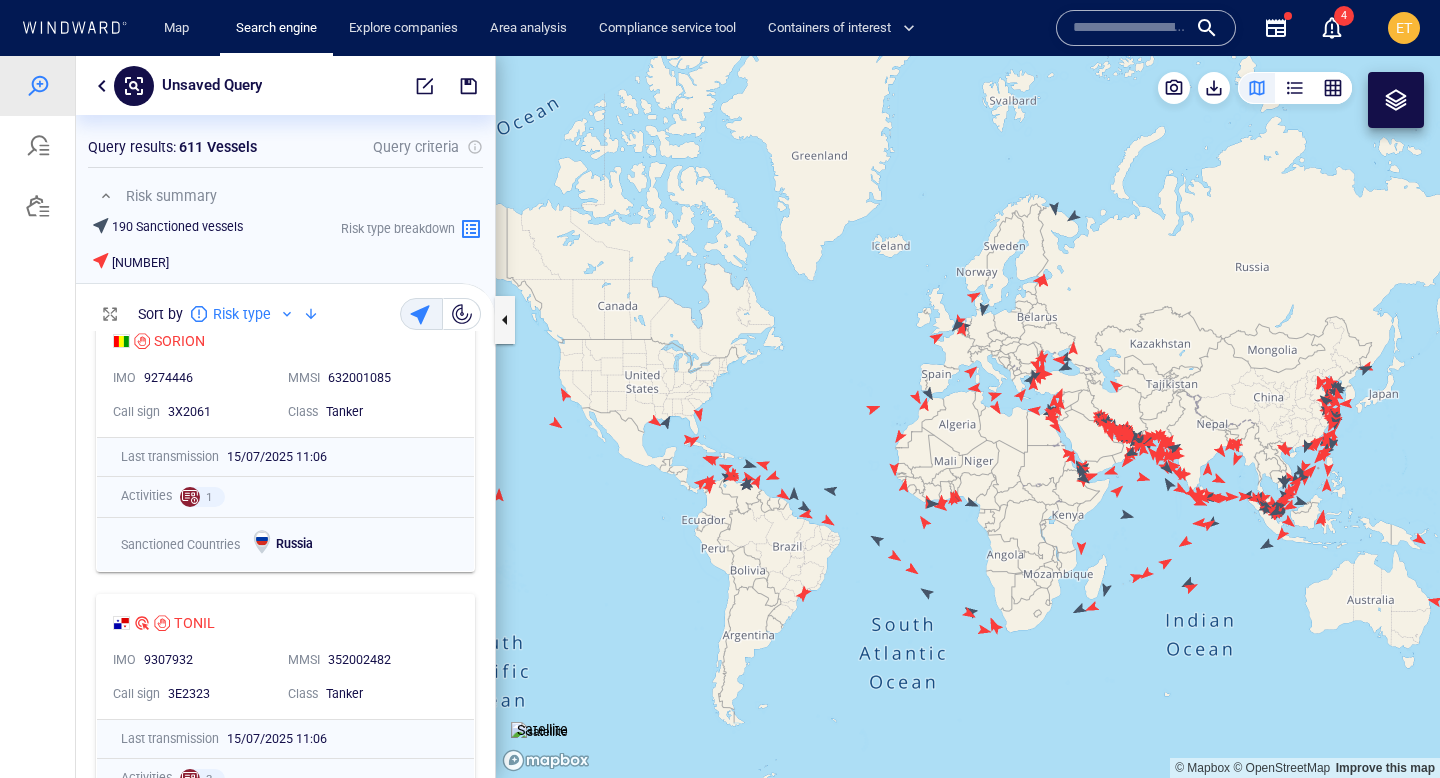 drag, startPoint x: 841, startPoint y: 387, endPoint x: 749, endPoint y: 312, distance: 118.69709 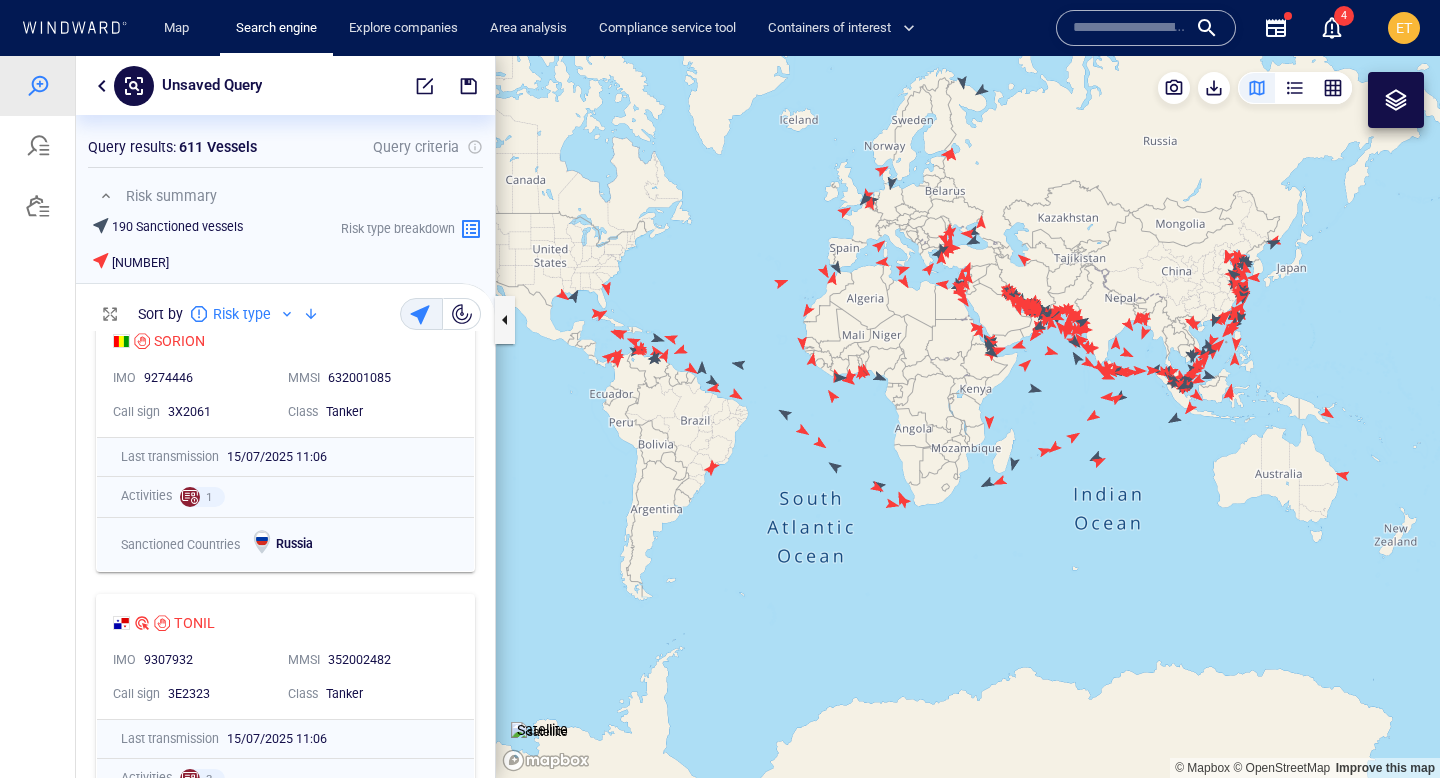 drag, startPoint x: 897, startPoint y: 389, endPoint x: 898, endPoint y: 329, distance: 60.00833 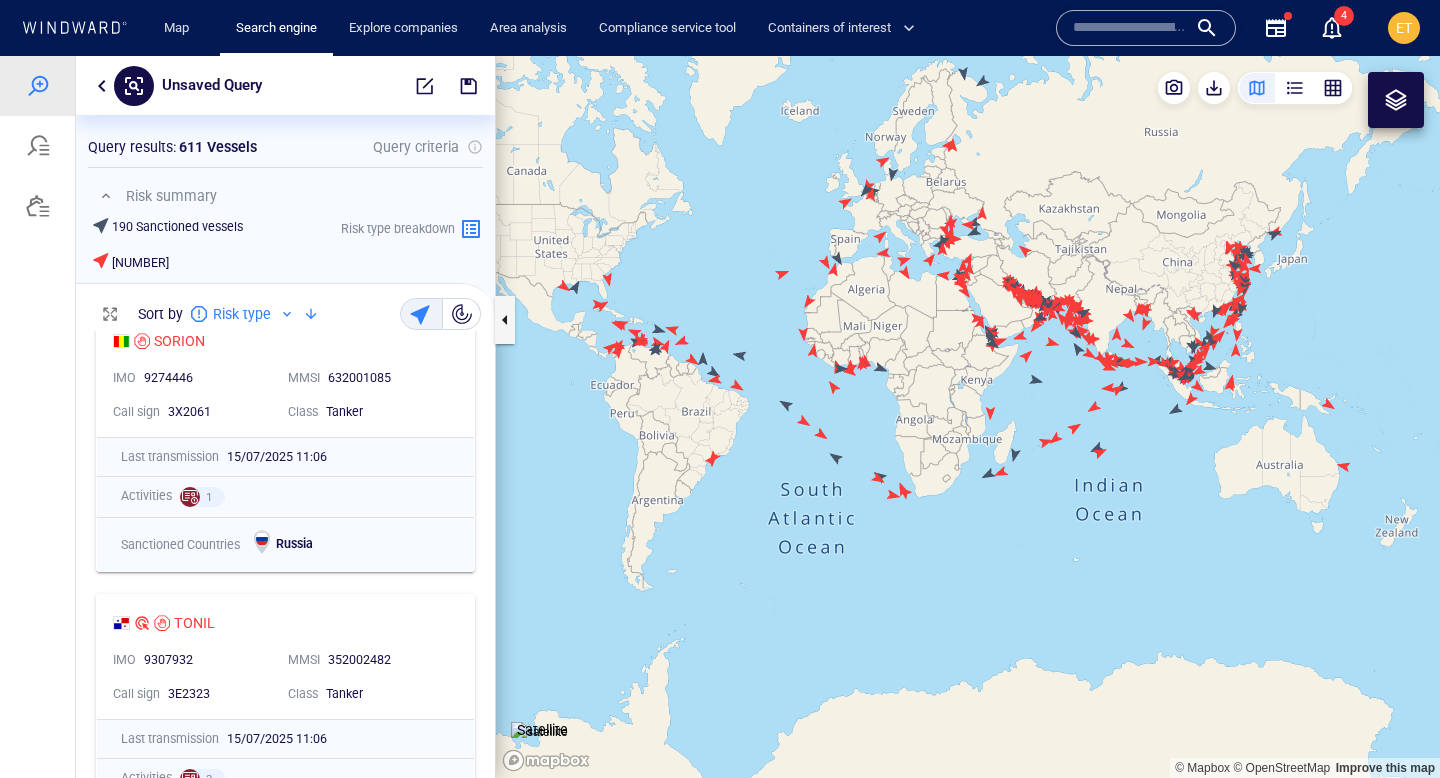 click at bounding box center [462, 314] 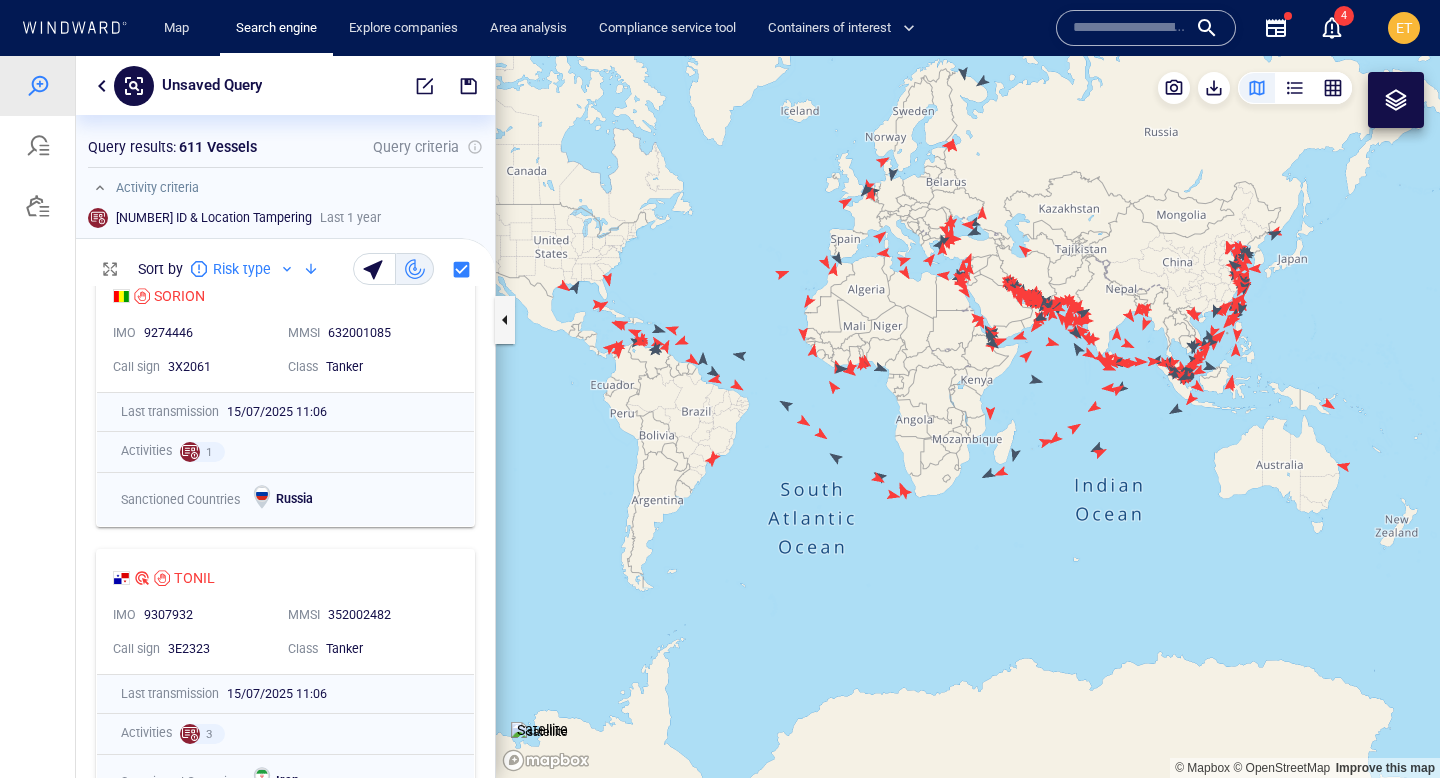 scroll, scrollTop: 1, scrollLeft: 1, axis: both 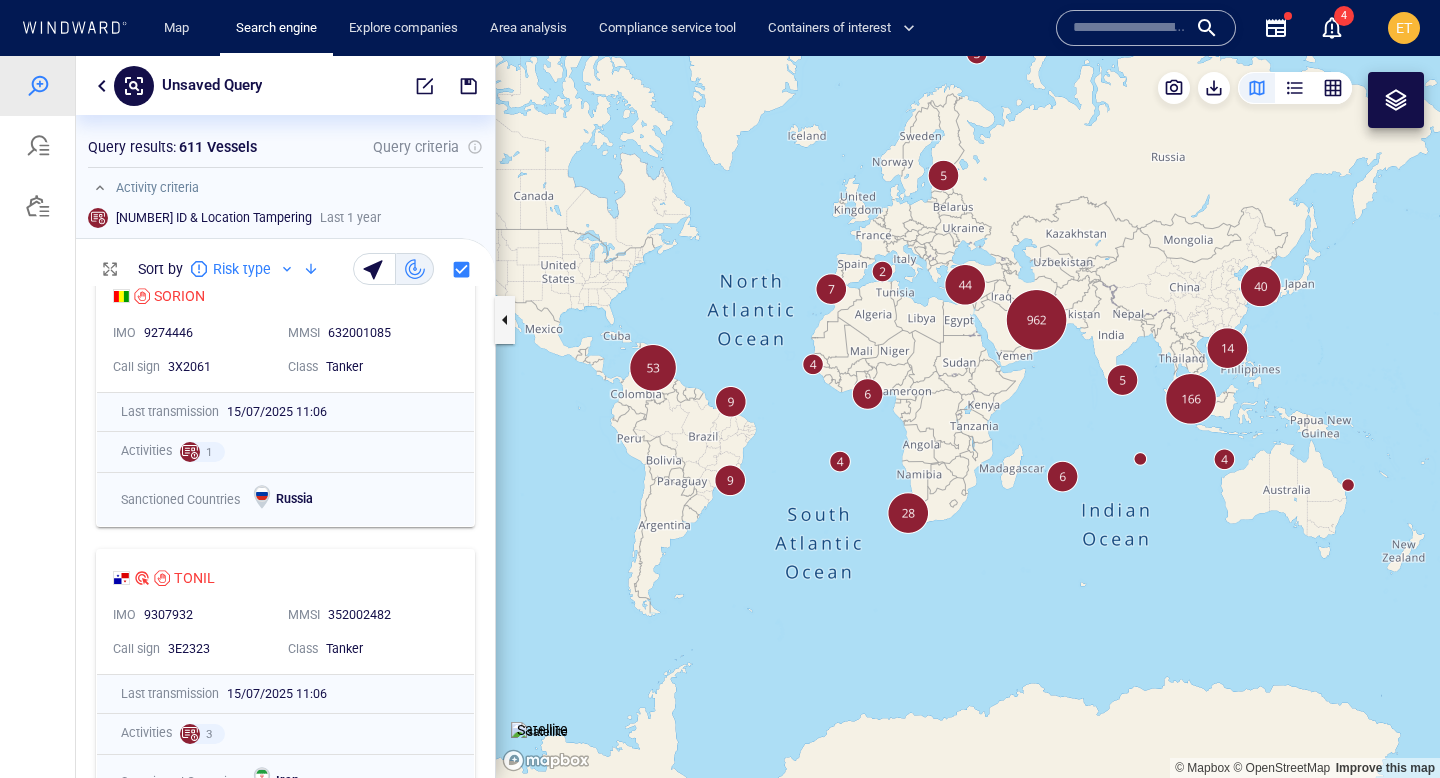 drag, startPoint x: 899, startPoint y: 318, endPoint x: 906, endPoint y: 342, distance: 25 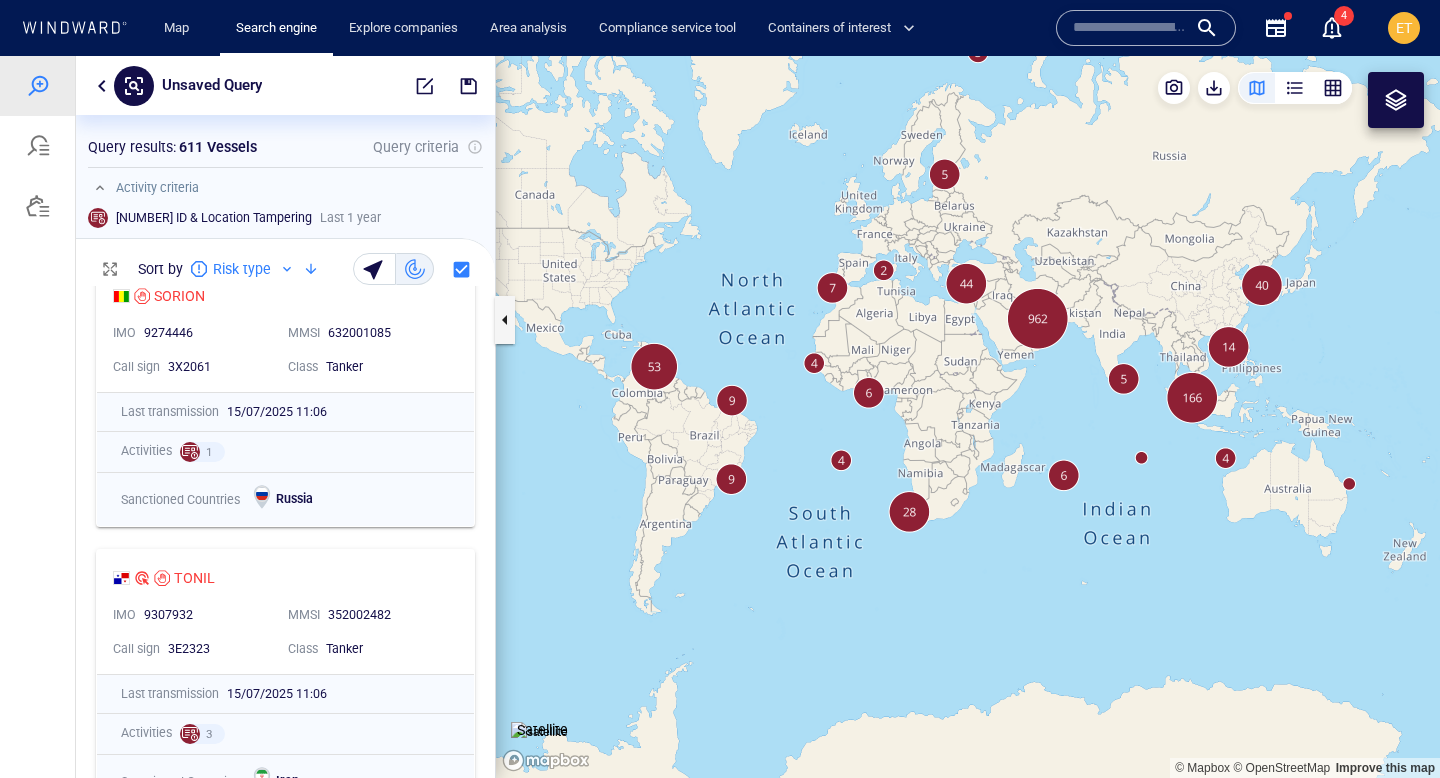 drag, startPoint x: 925, startPoint y: 354, endPoint x: 927, endPoint y: 367, distance: 13.152946 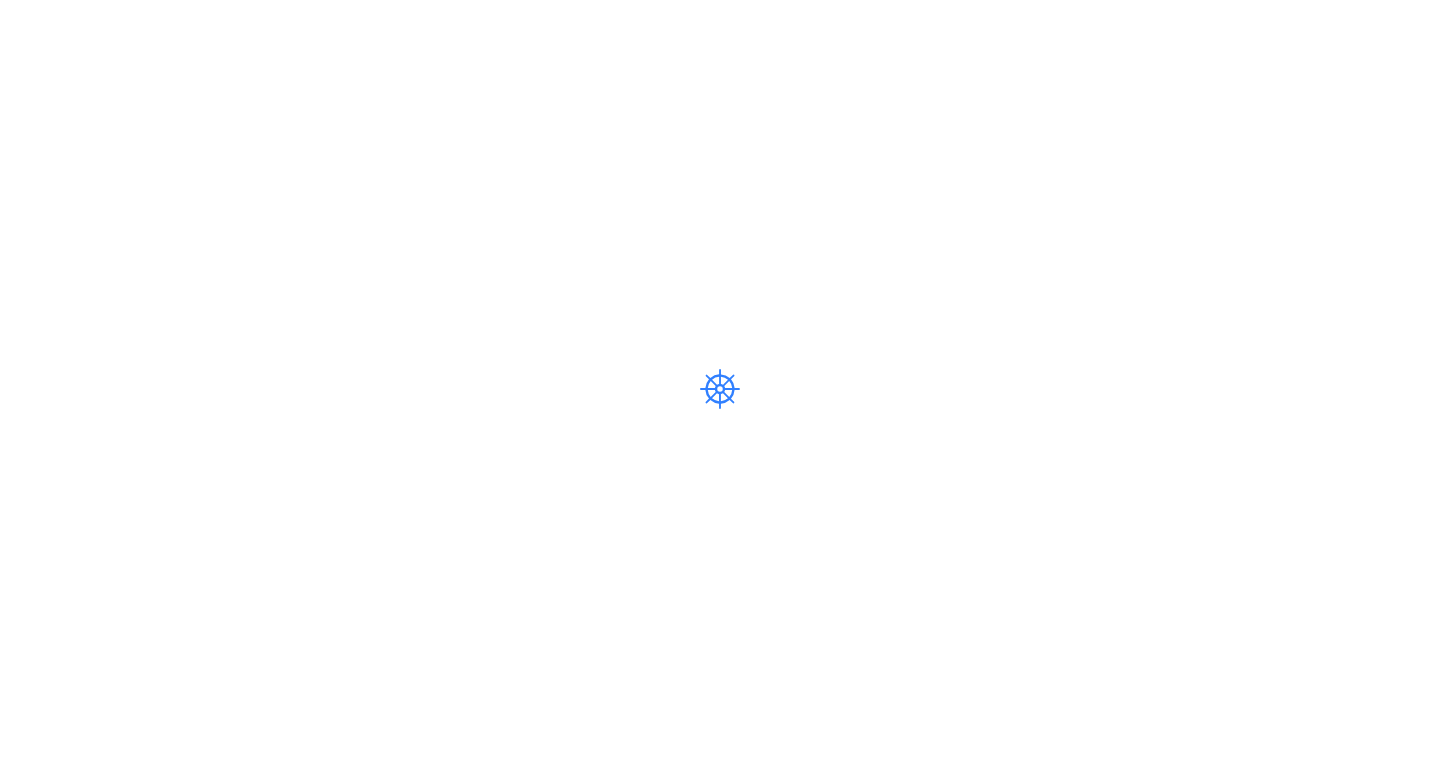 scroll, scrollTop: 0, scrollLeft: 0, axis: both 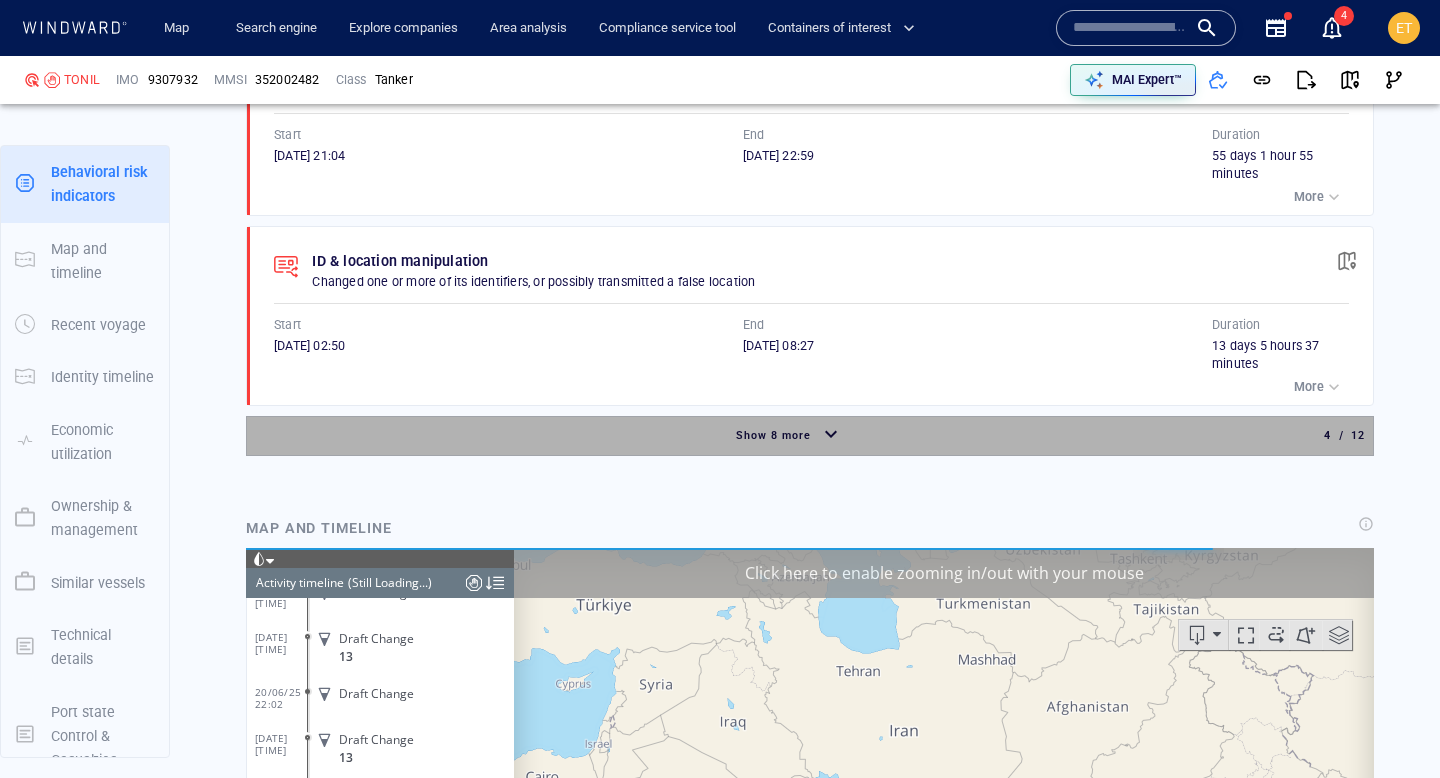 click on "Show 8 more" at bounding box center (773, 436) 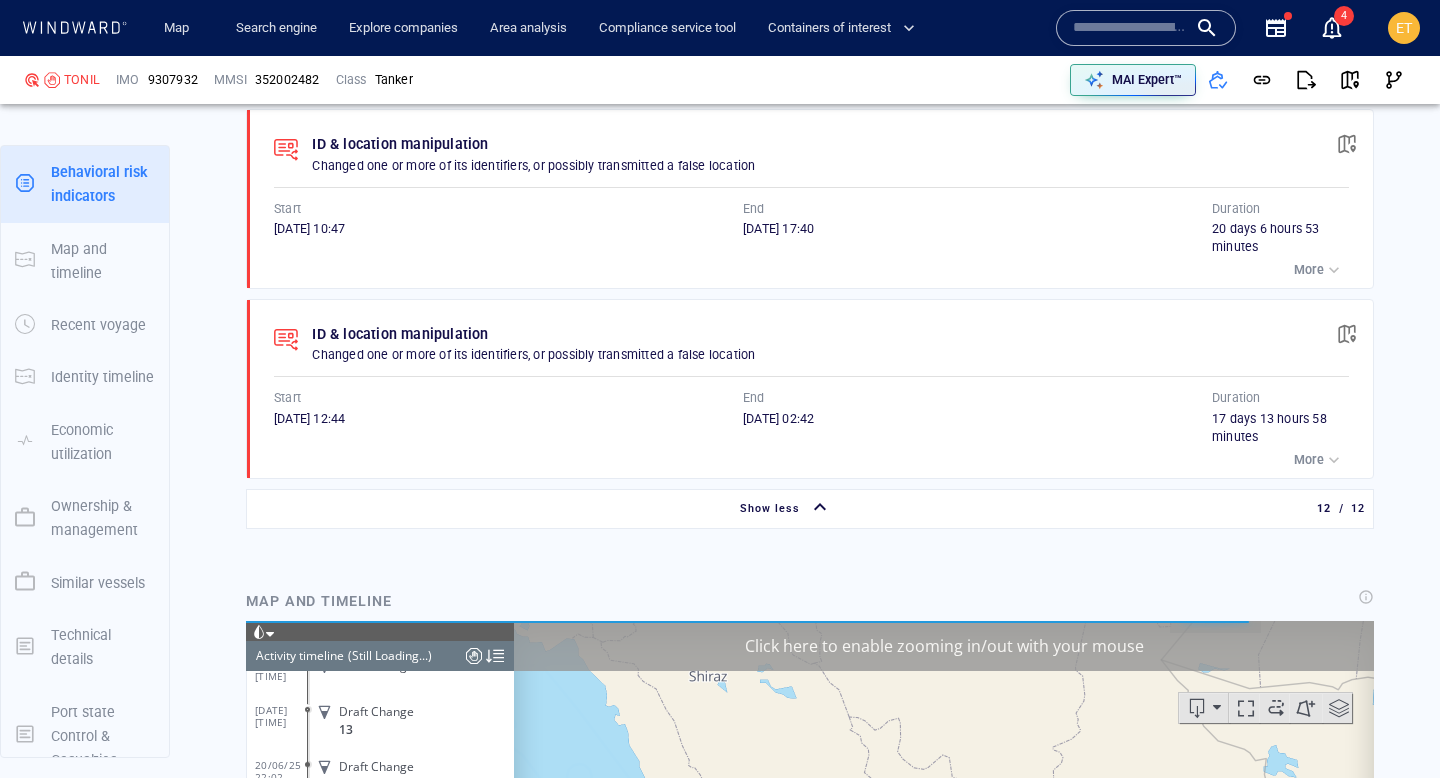 scroll, scrollTop: 3516, scrollLeft: 0, axis: vertical 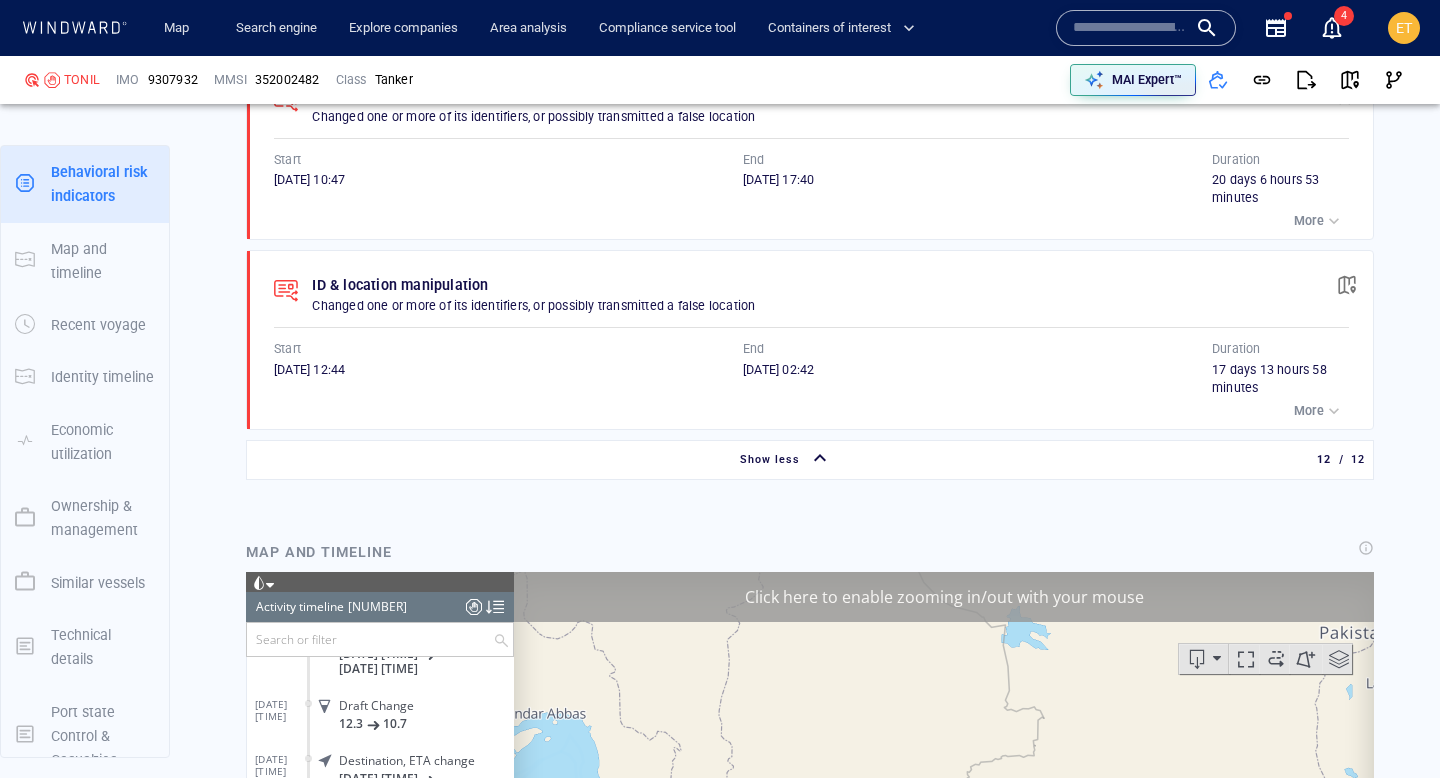 click at bounding box center [1130, 28] 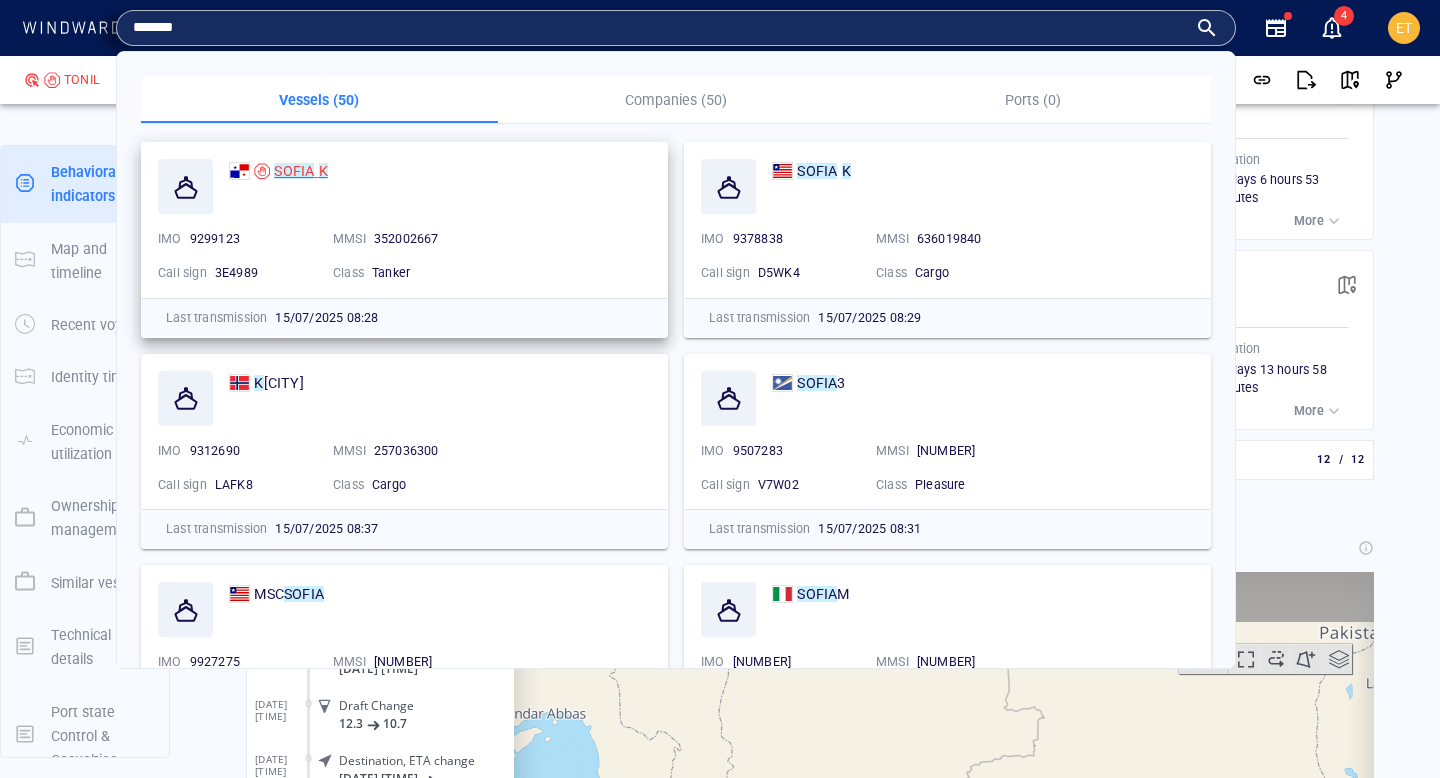 type on "*******" 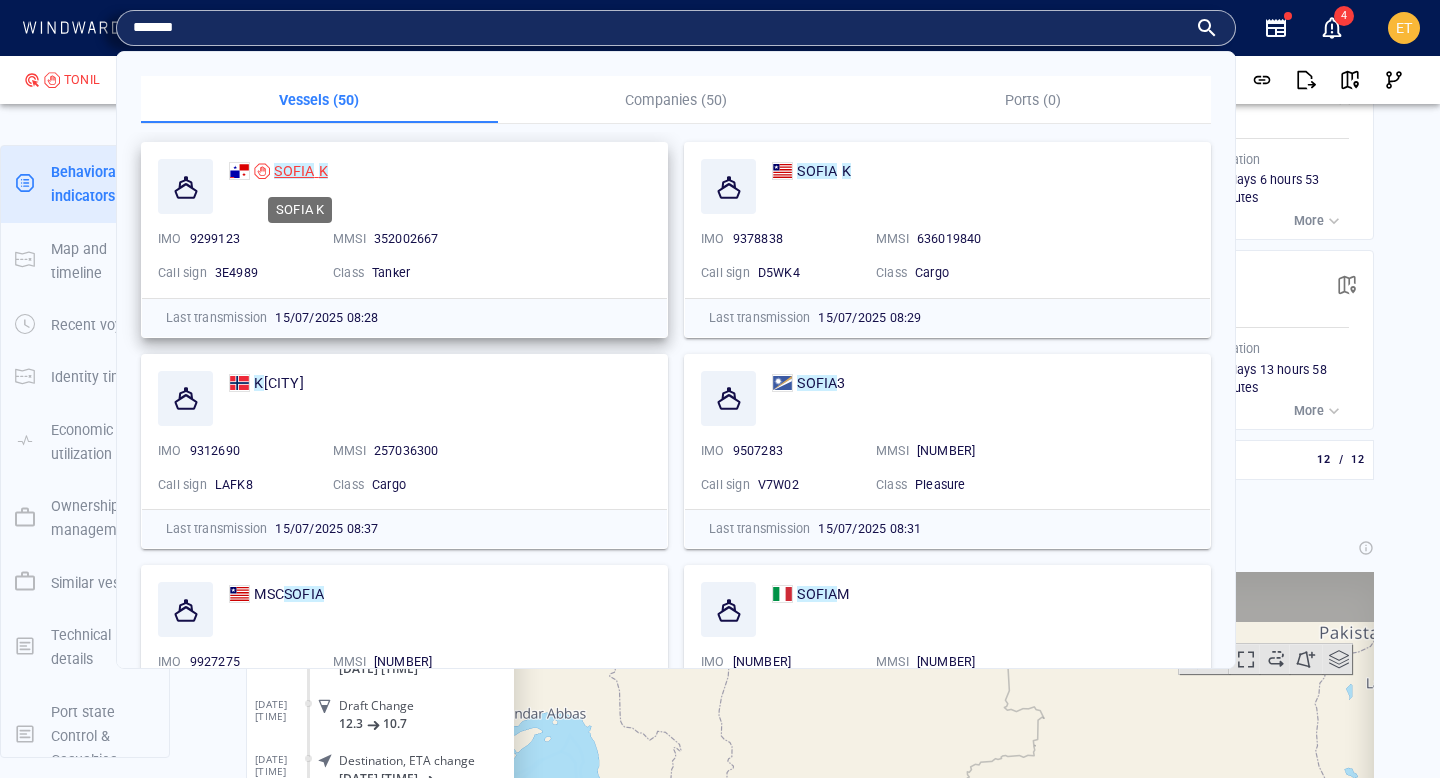 click on "K" at bounding box center [323, 171] 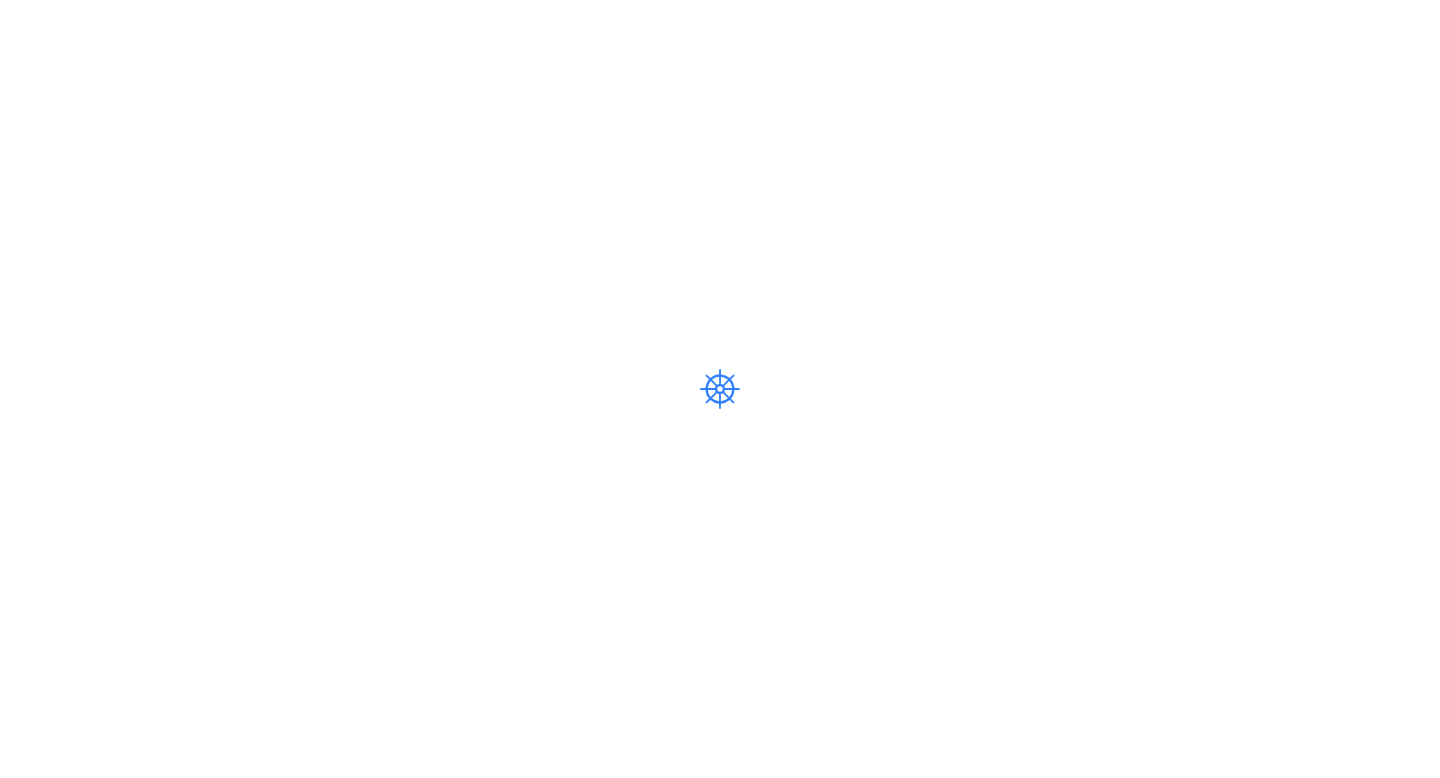 scroll, scrollTop: 0, scrollLeft: 0, axis: both 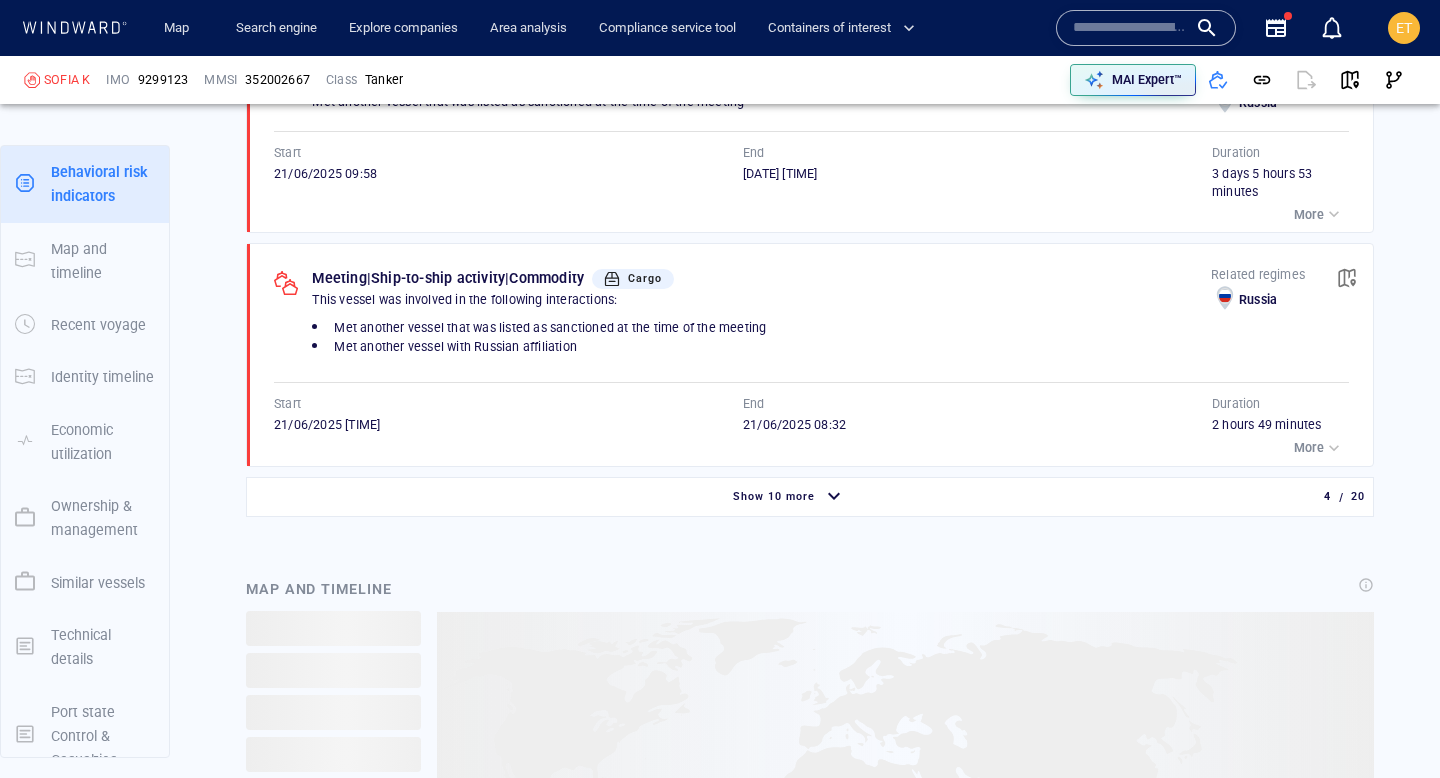 click on "Show 10 more" at bounding box center [789, 497] 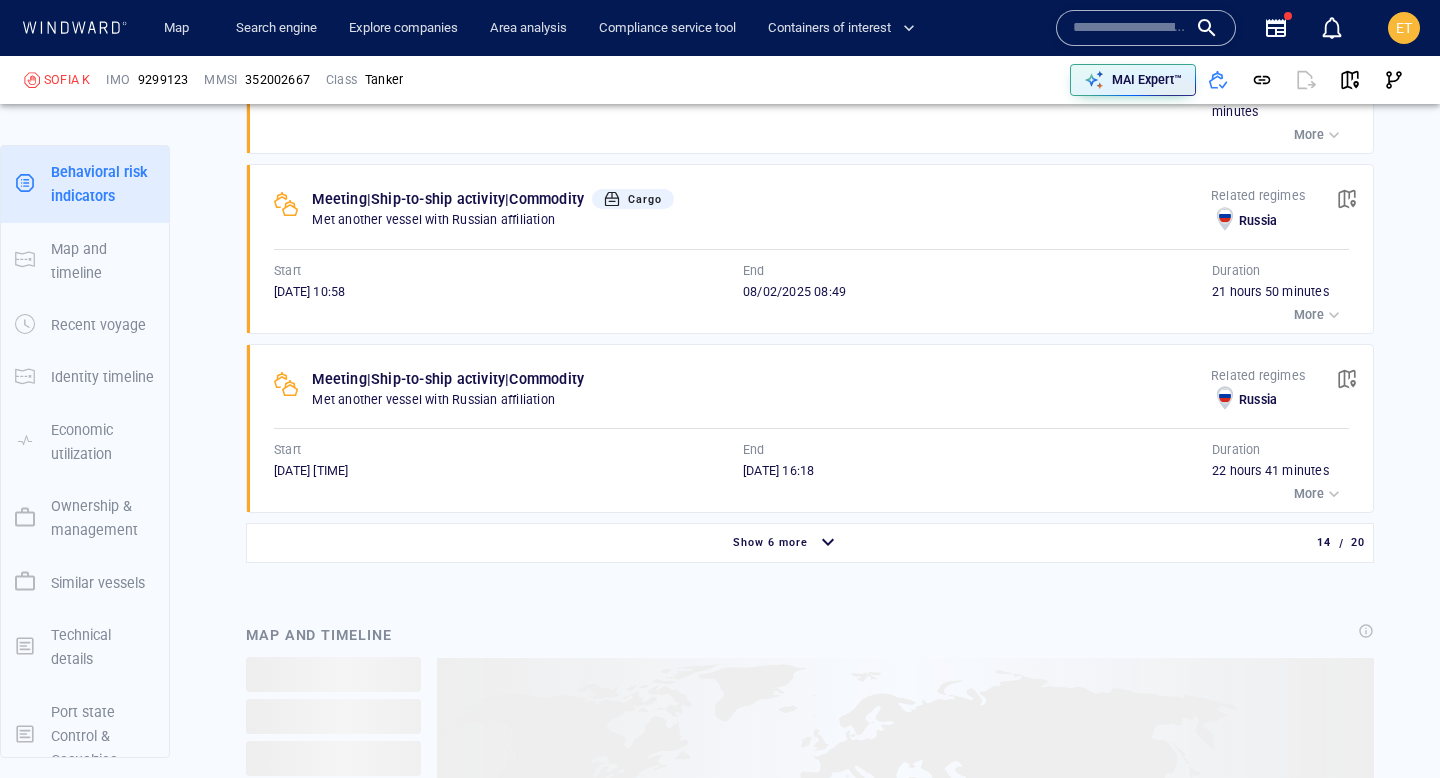 scroll, scrollTop: 3790, scrollLeft: 0, axis: vertical 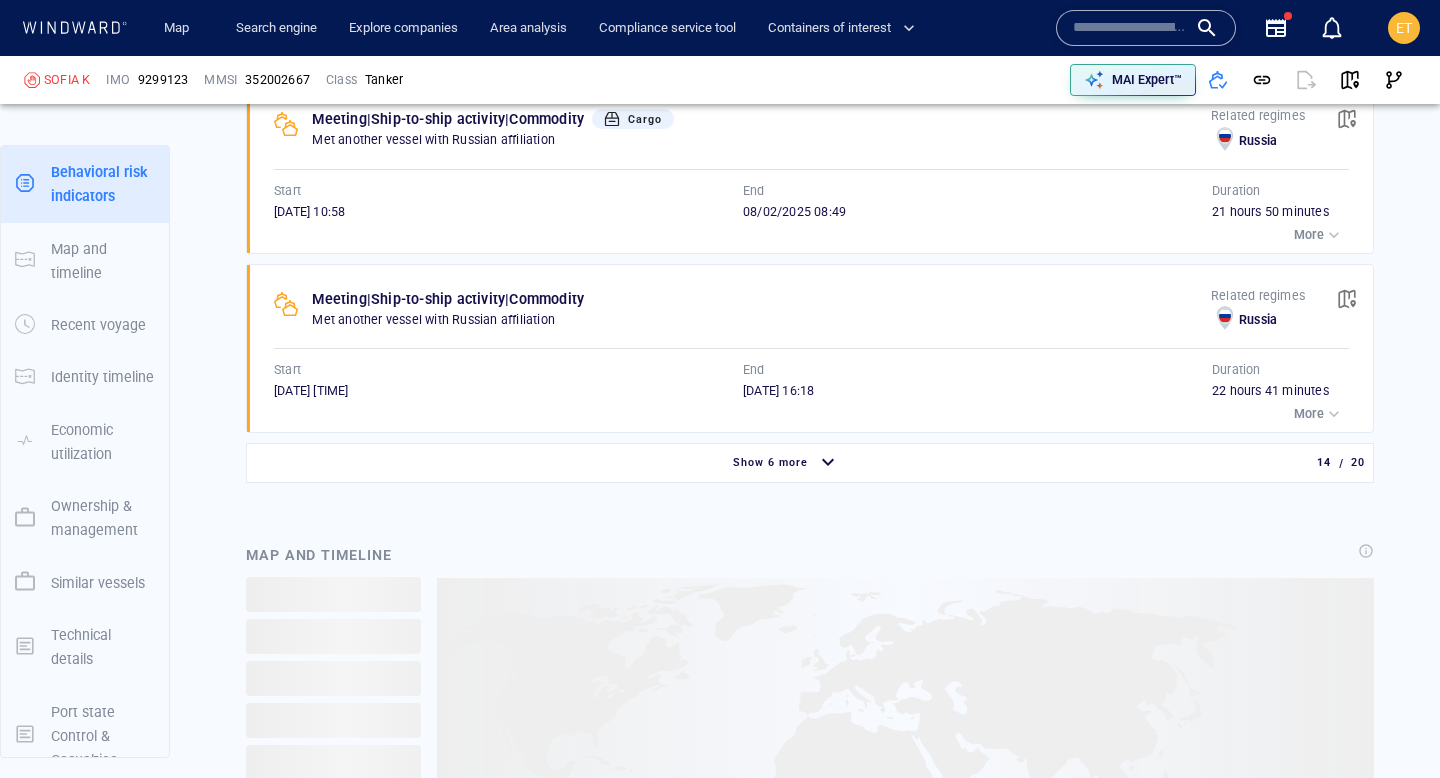 click on "Show 6 more" at bounding box center (770, 462) 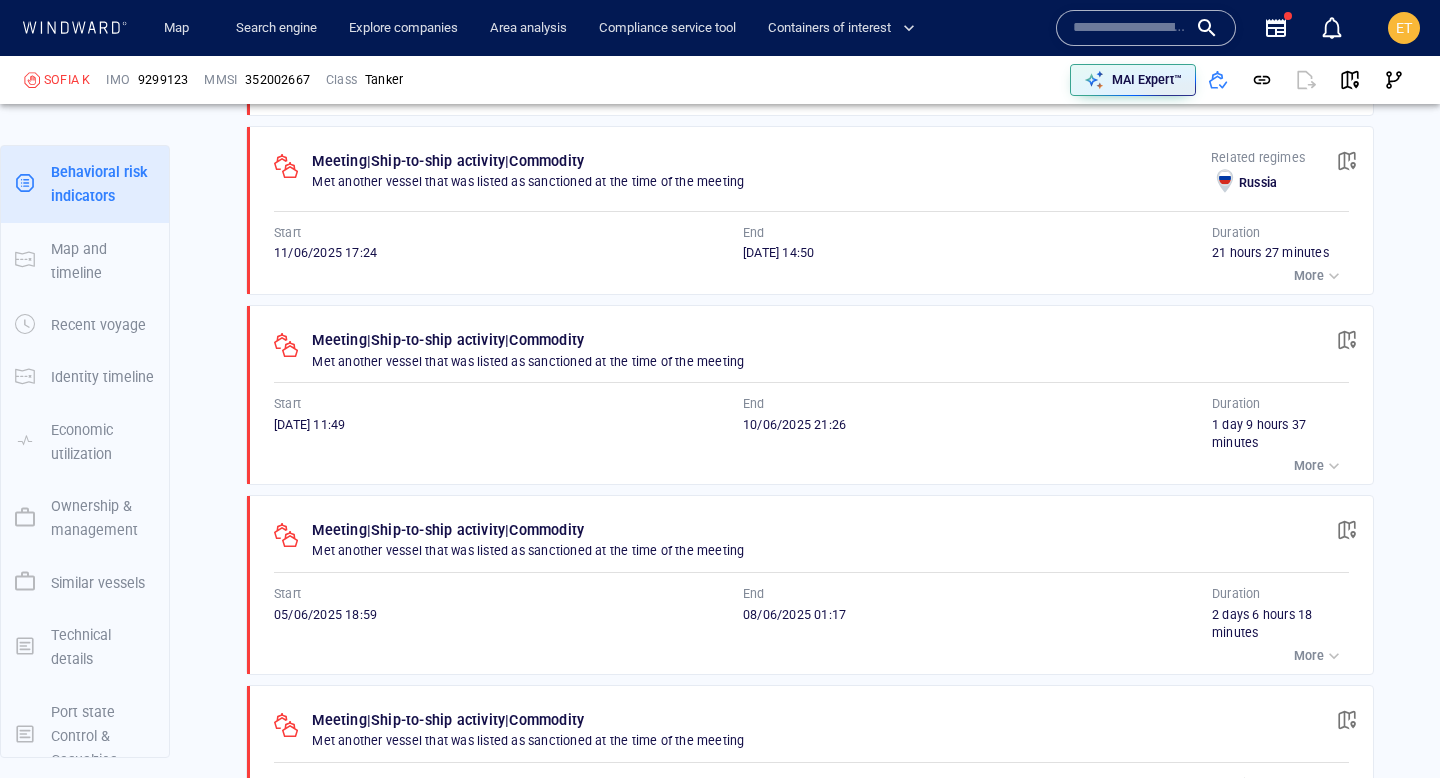 scroll, scrollTop: 2225, scrollLeft: 0, axis: vertical 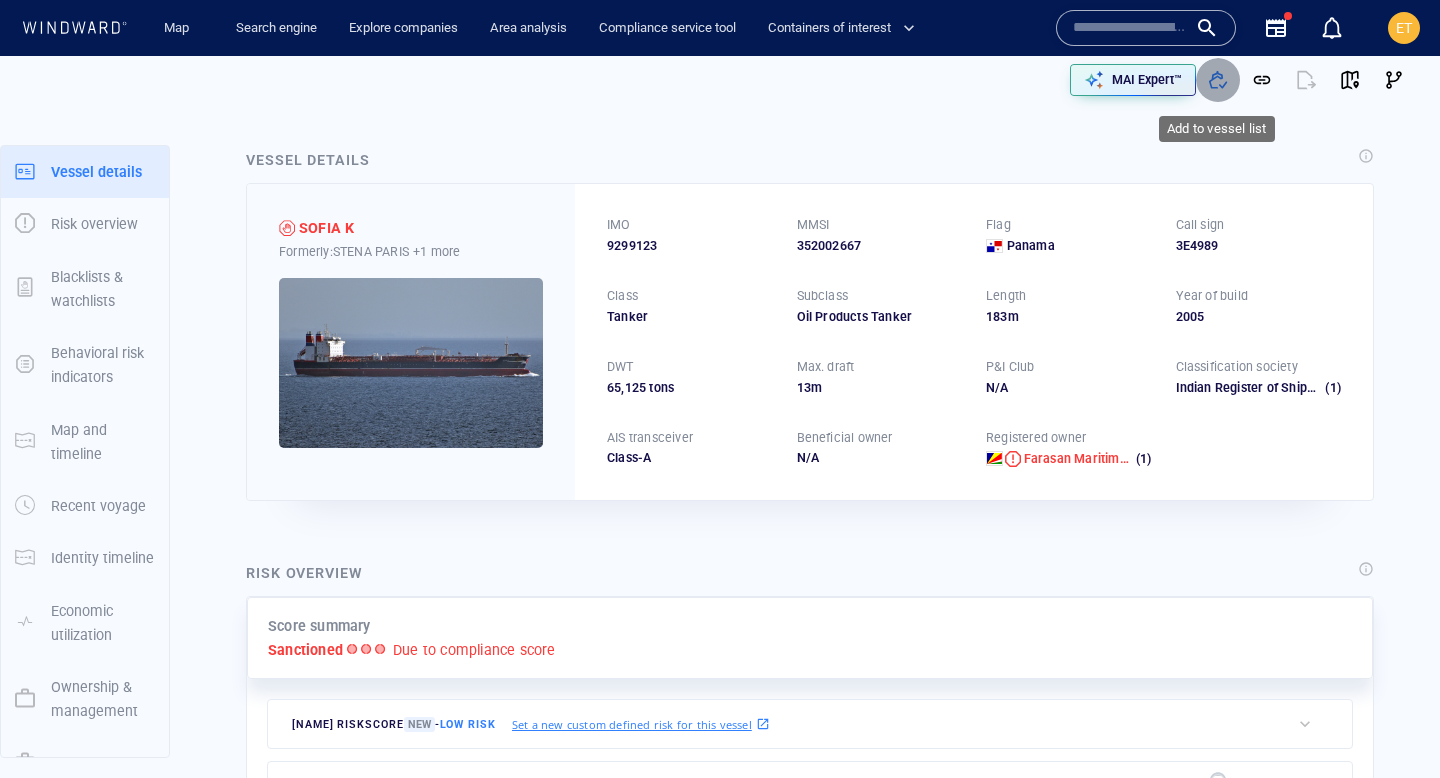 click at bounding box center [1218, 80] 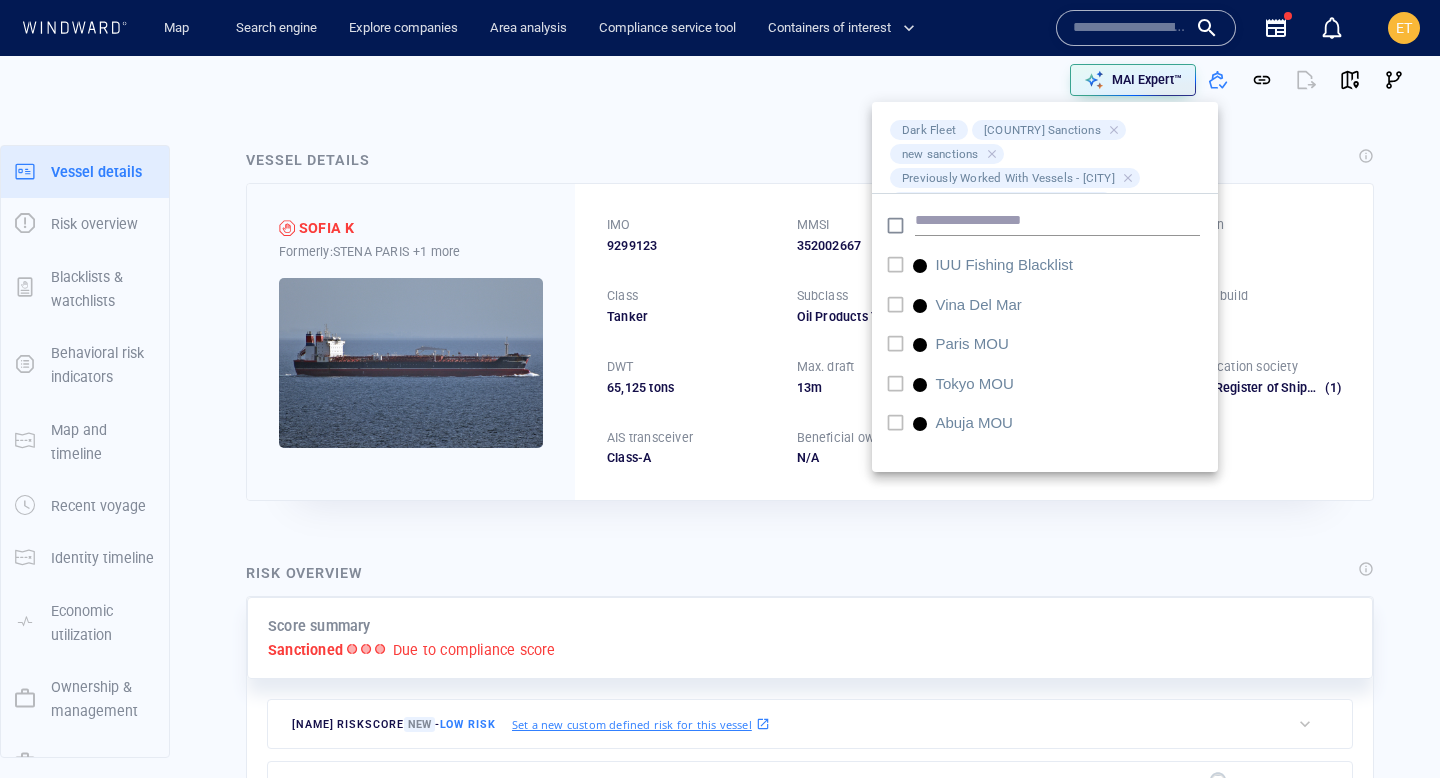 click at bounding box center (720, 389) 